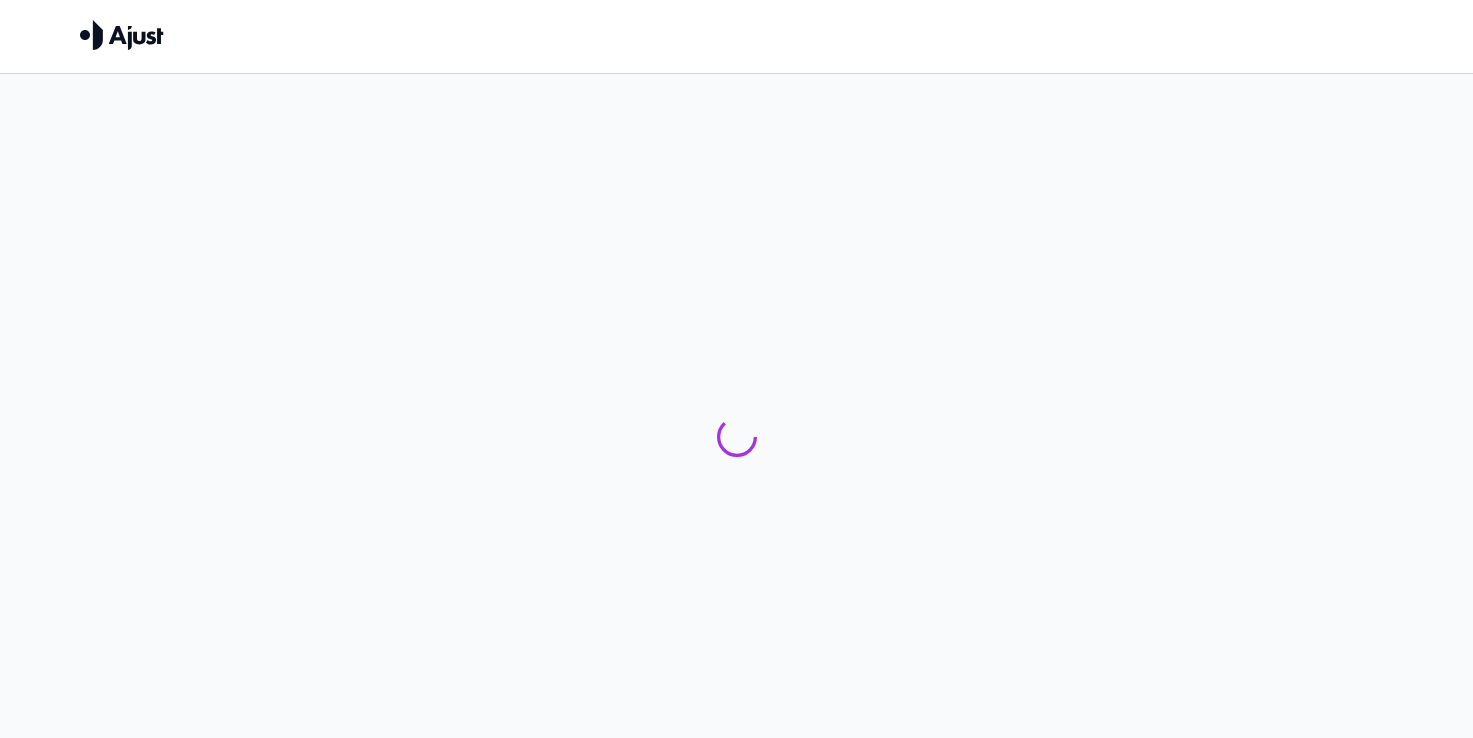 scroll, scrollTop: 0, scrollLeft: 0, axis: both 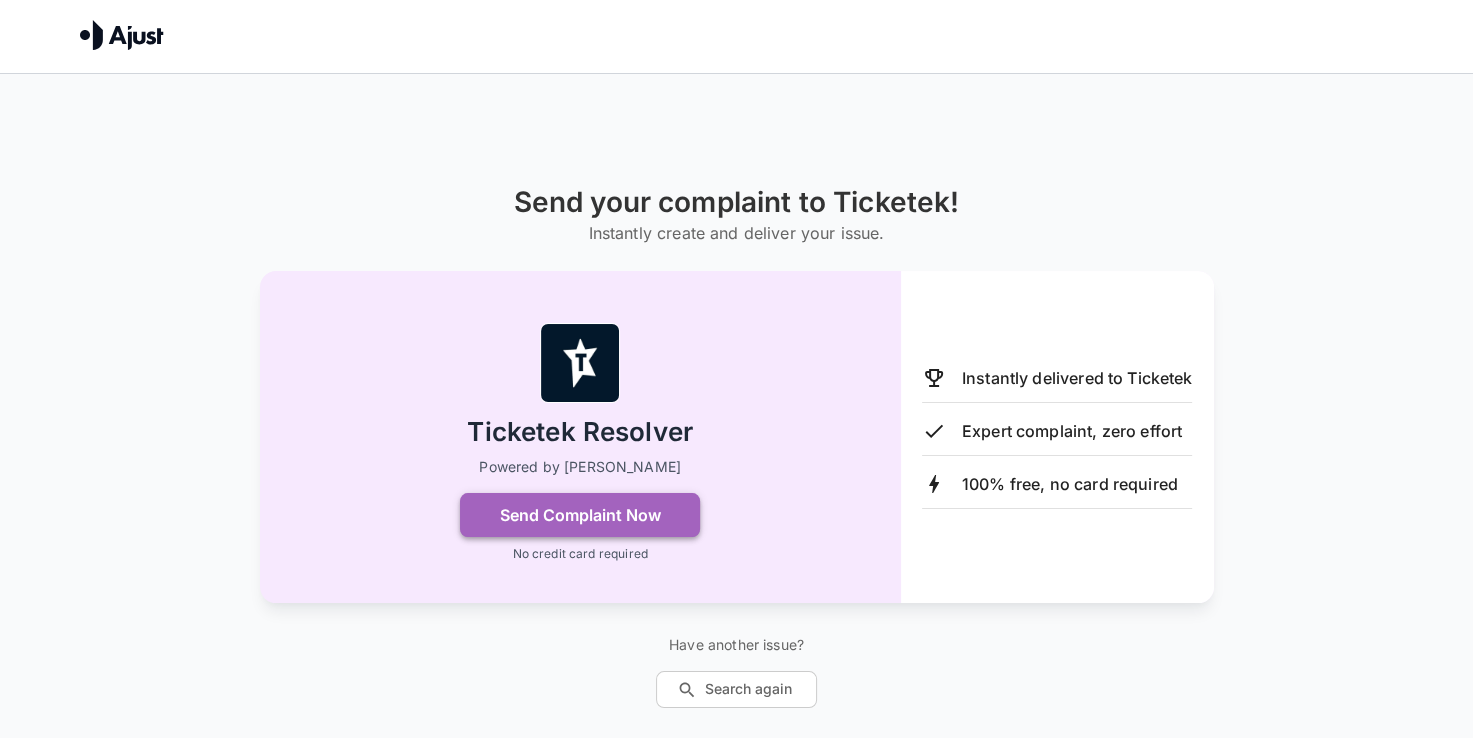 click on "Send Complaint Now" at bounding box center [580, 515] 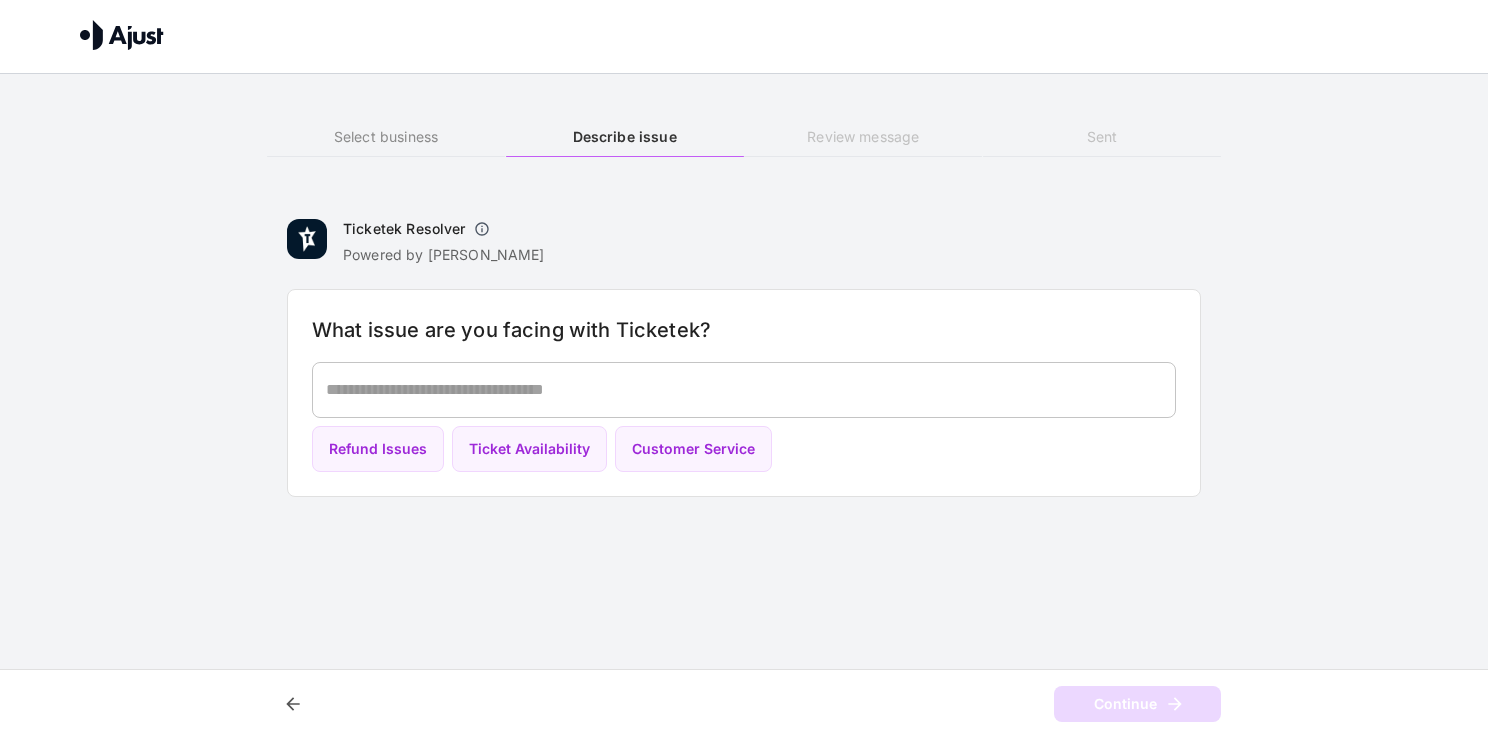 click at bounding box center [744, 389] 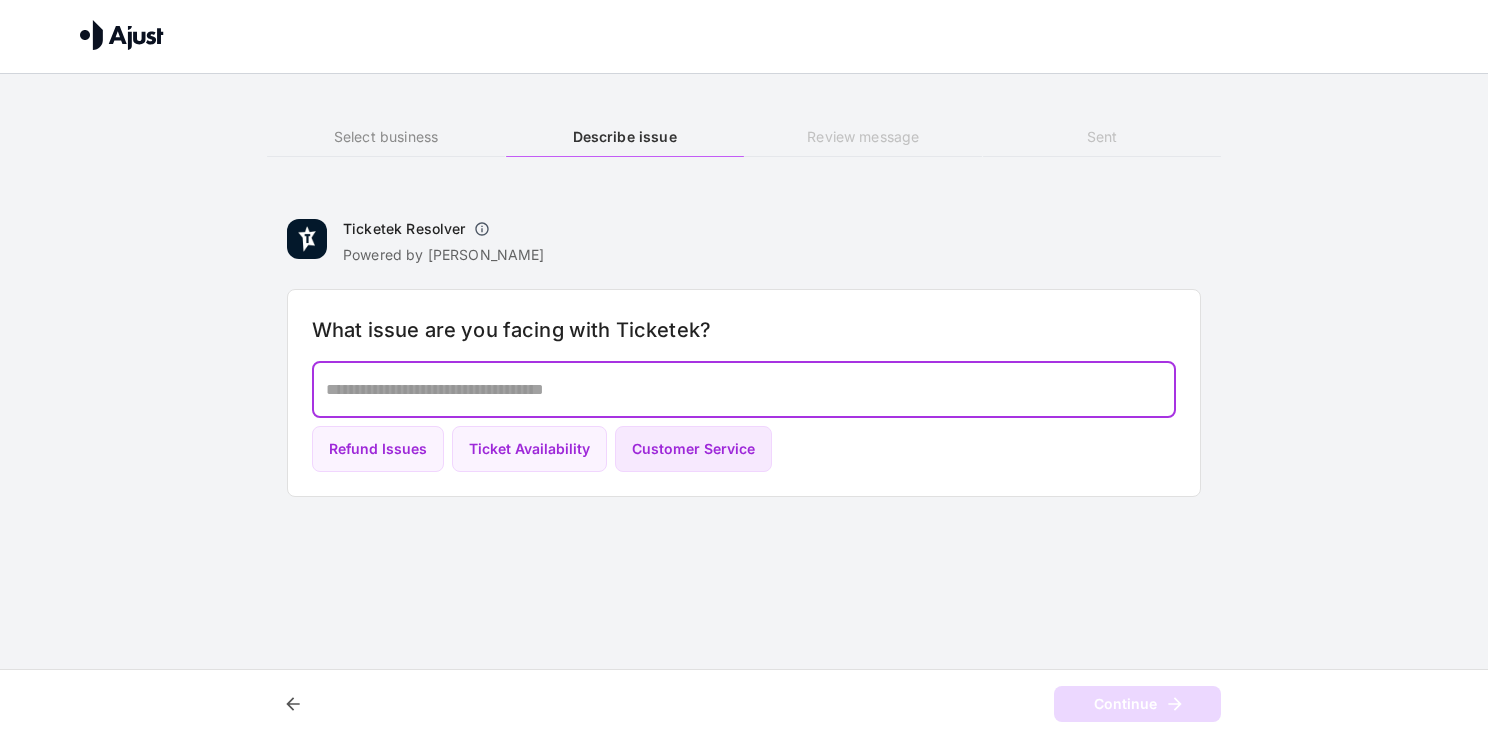 click on "Customer Service" at bounding box center [693, 449] 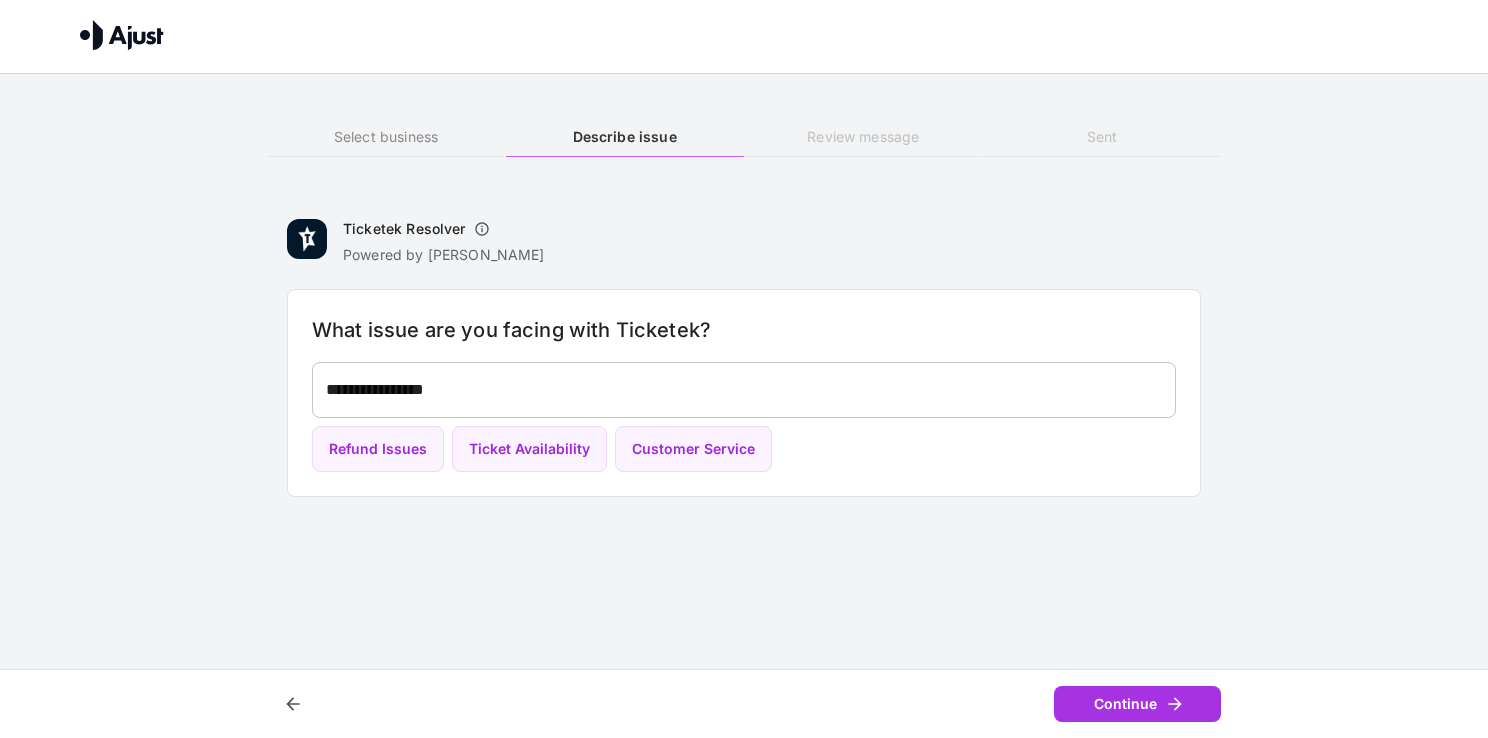 click on "**********" at bounding box center [744, 390] 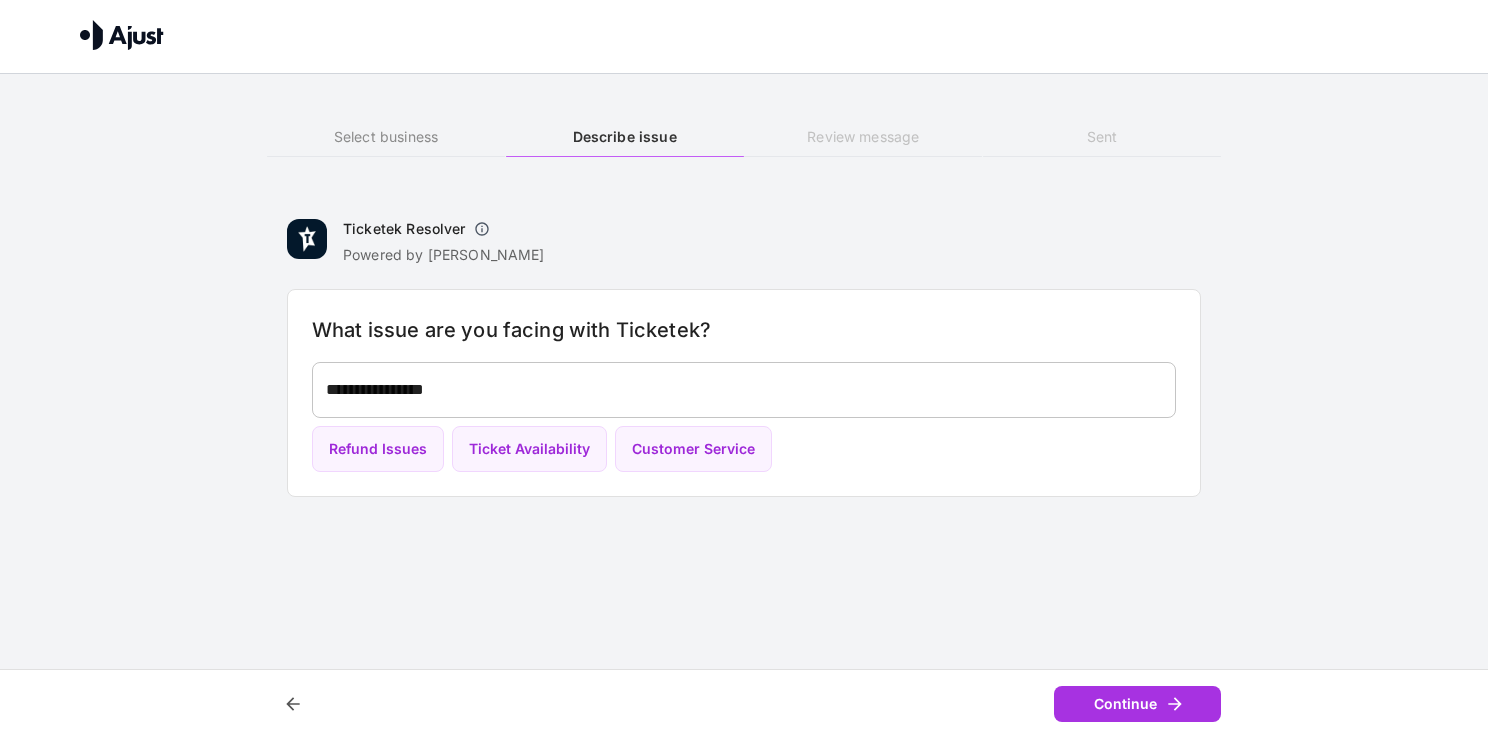 drag, startPoint x: 522, startPoint y: 403, endPoint x: 495, endPoint y: 404, distance: 27.018513 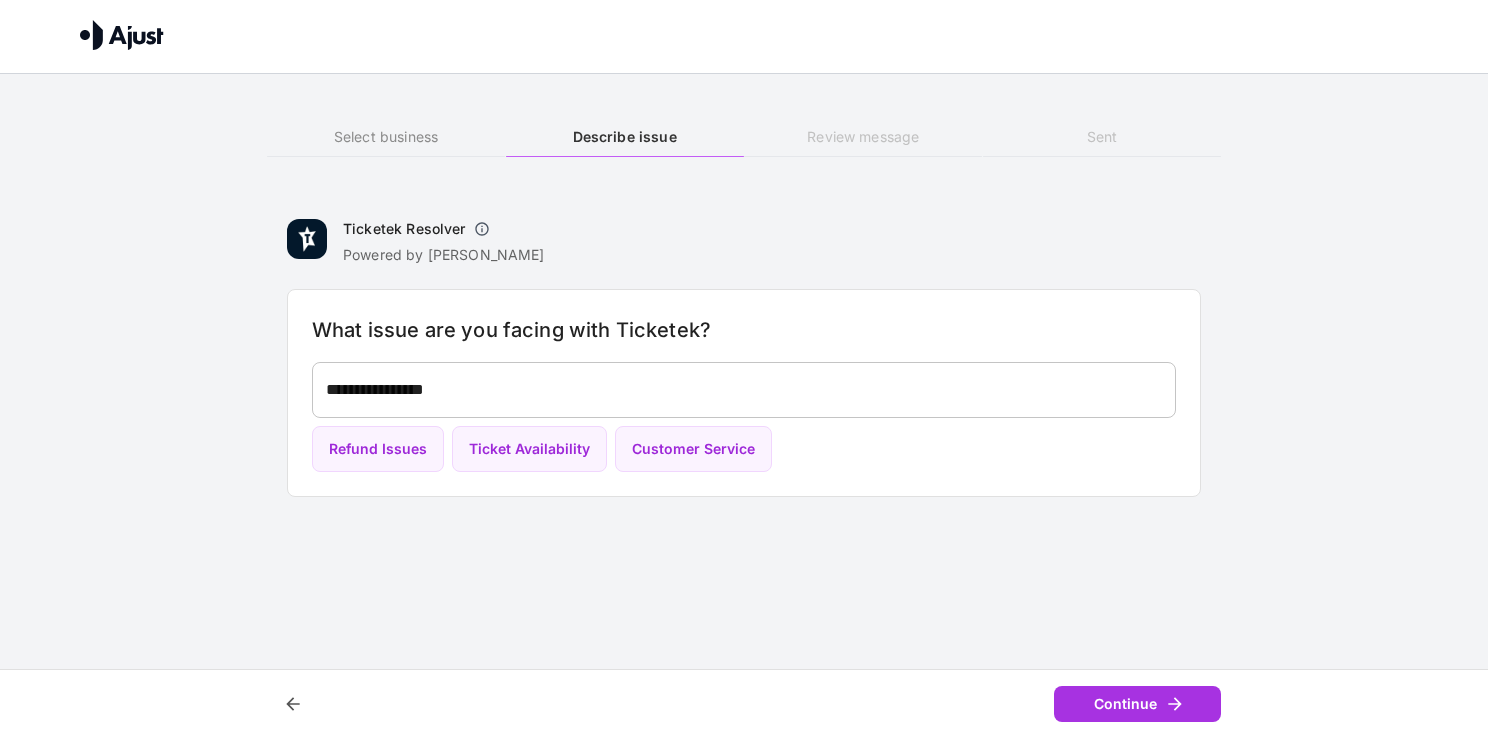 click on "**********" at bounding box center (744, 390) 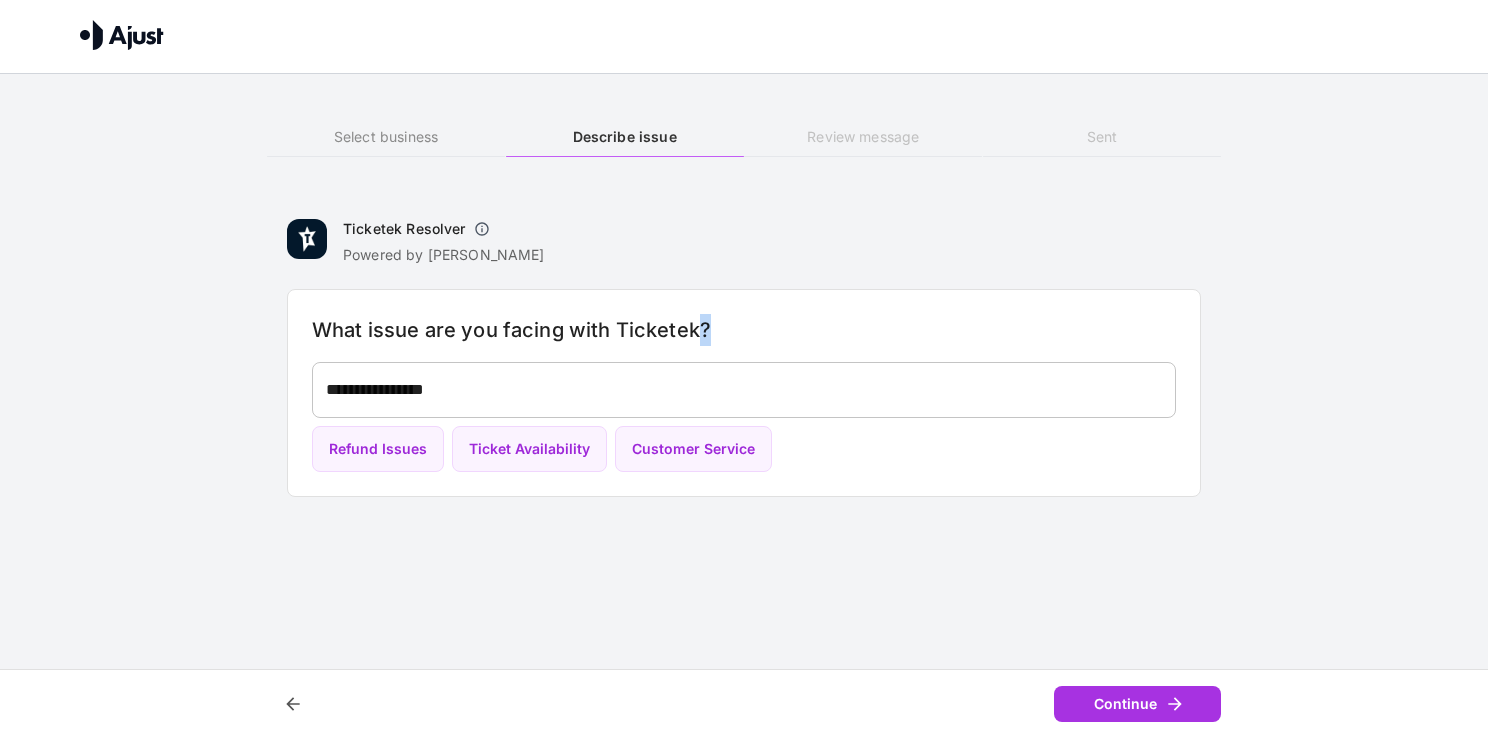 click on "**********" at bounding box center (744, 390) 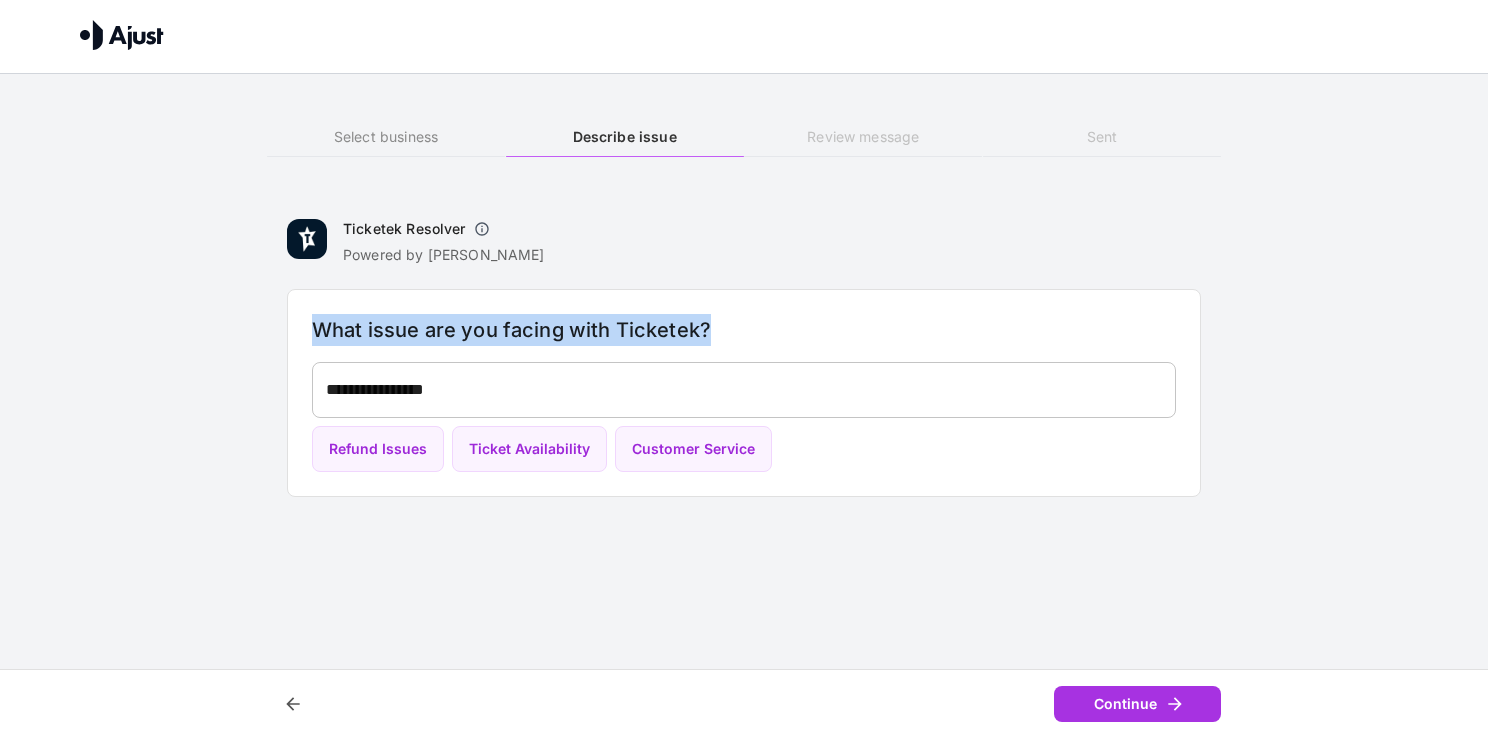 click on "**********" at bounding box center (744, 390) 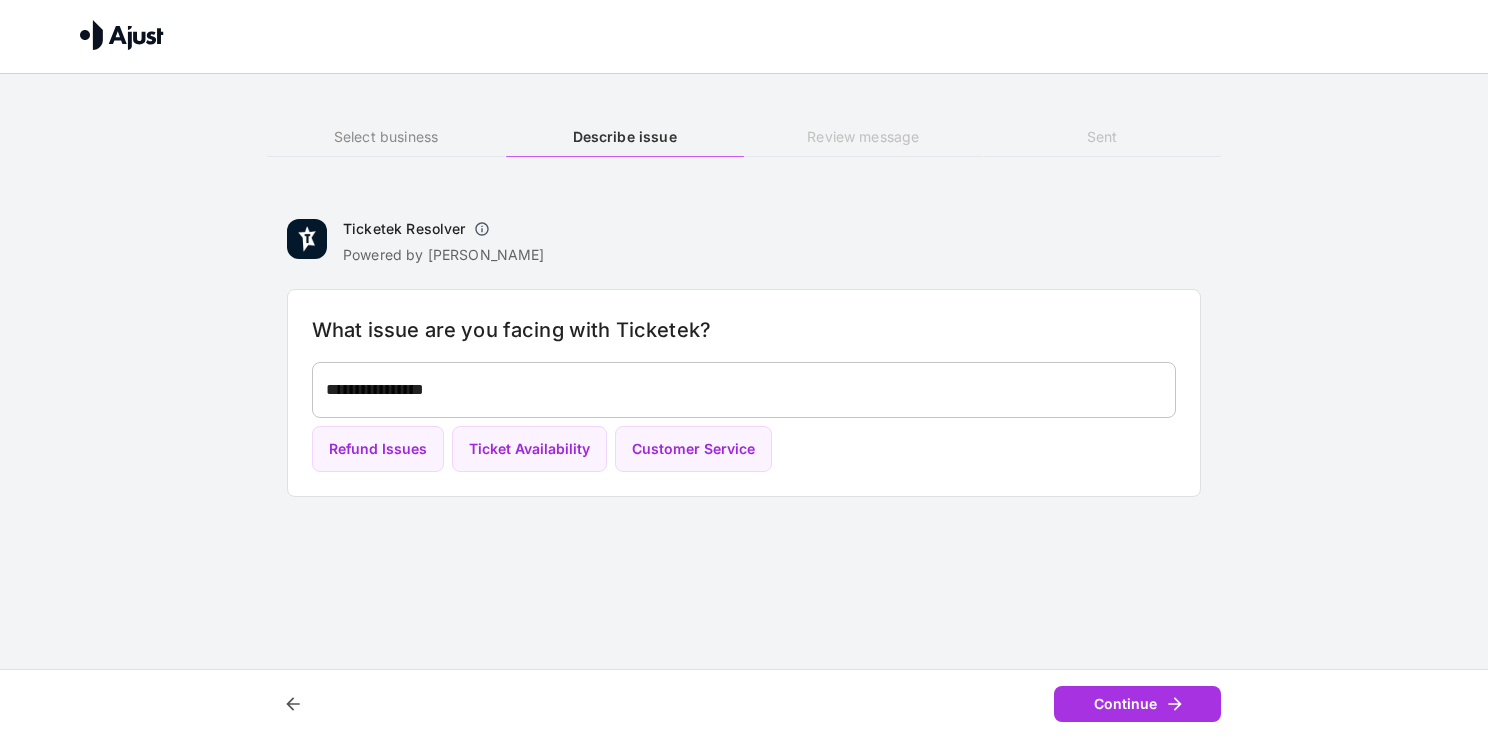 click on "**********" at bounding box center [744, 390] 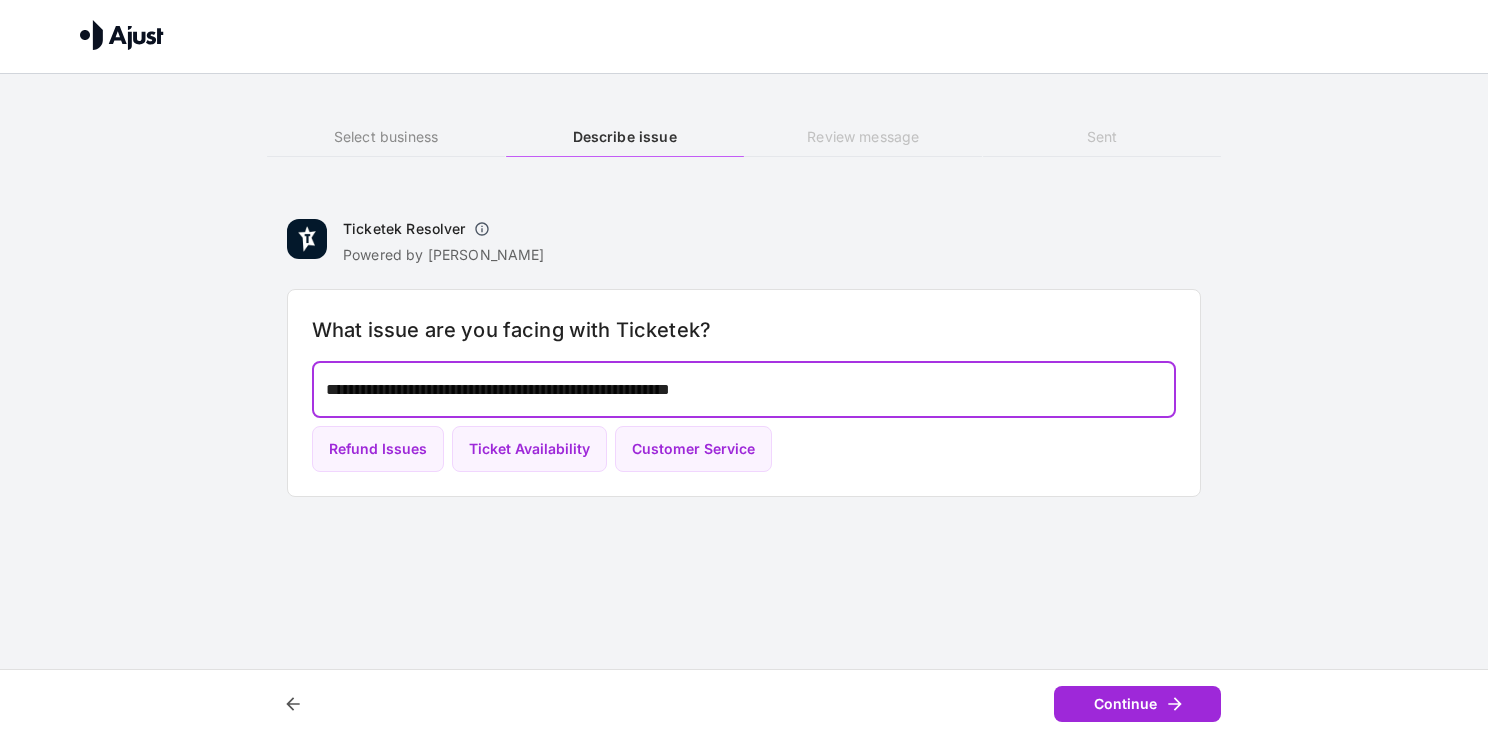 type on "**********" 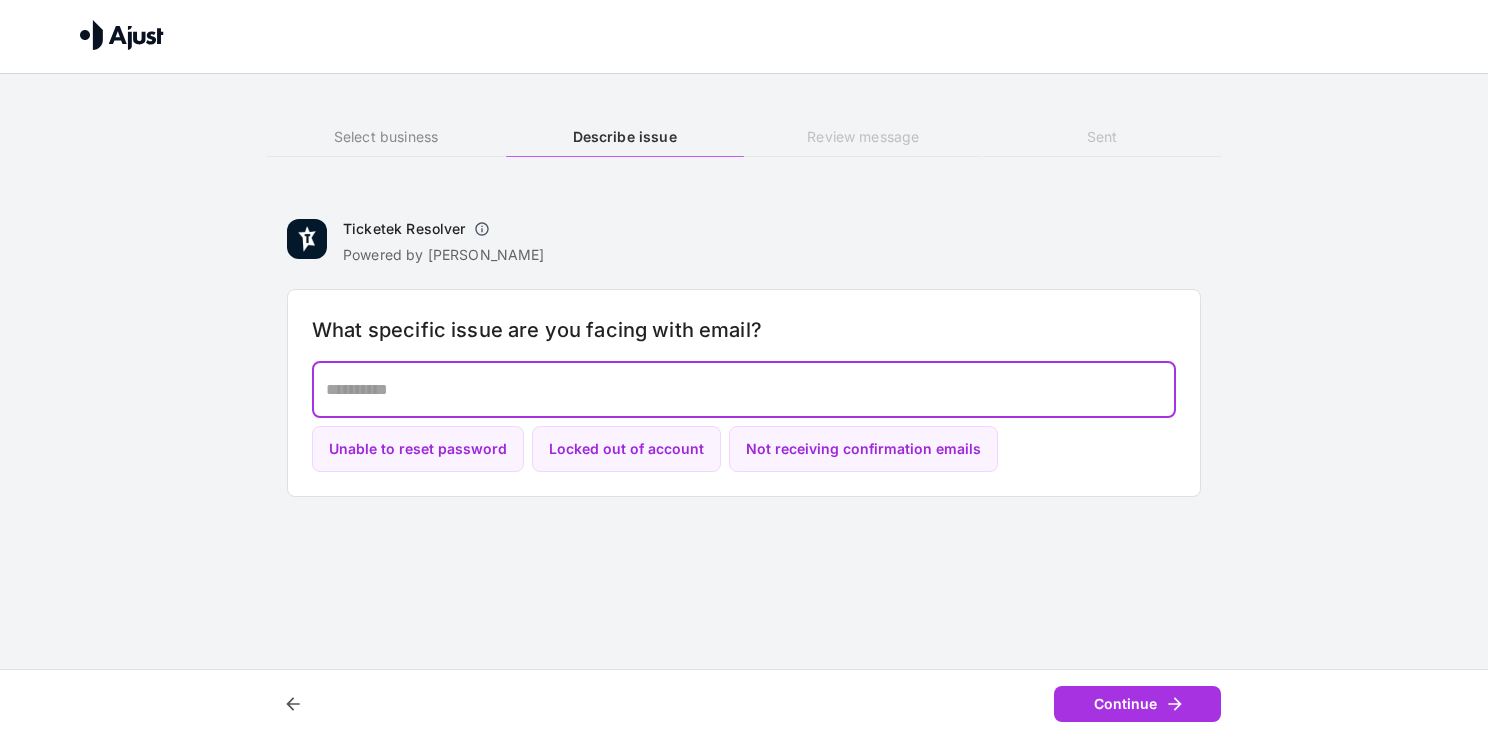 click at bounding box center (744, 389) 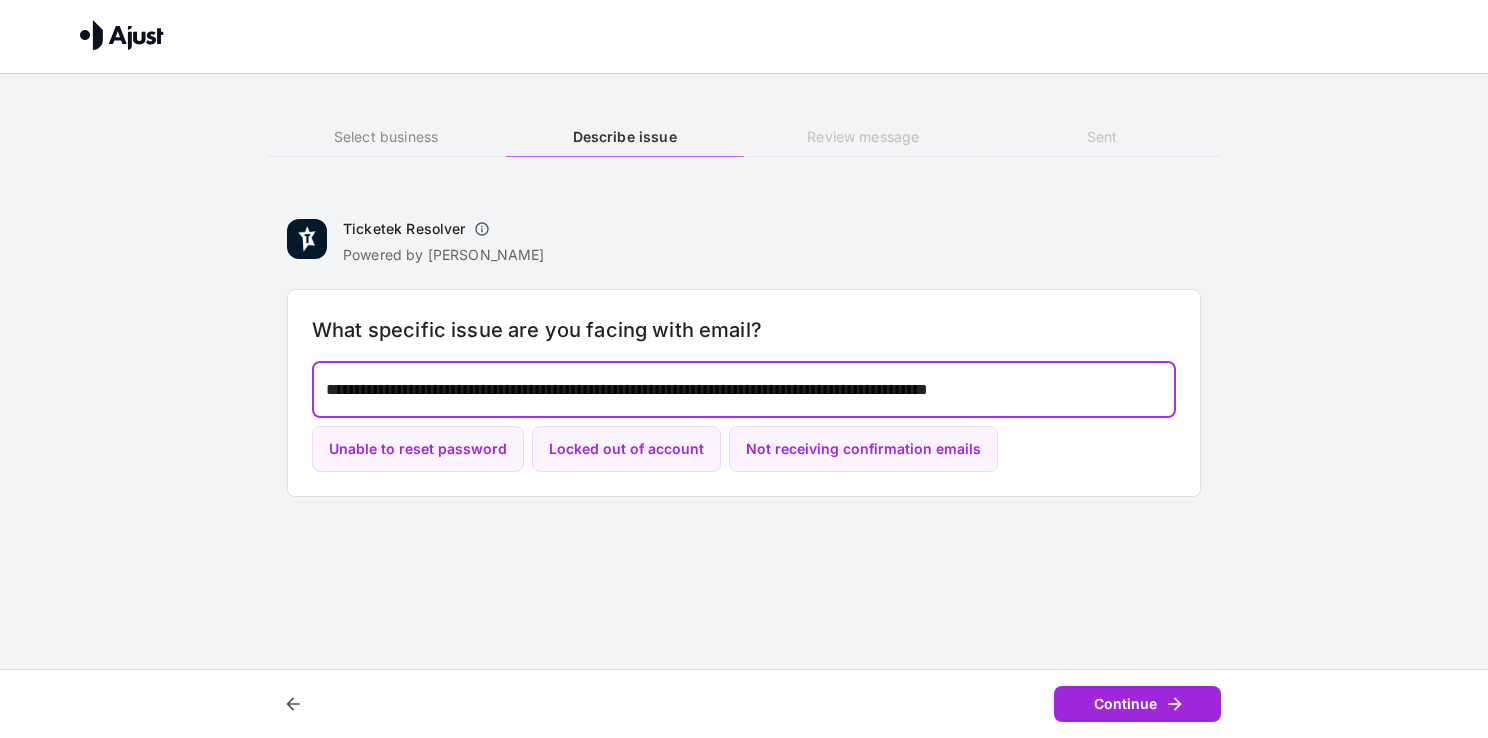 type on "**********" 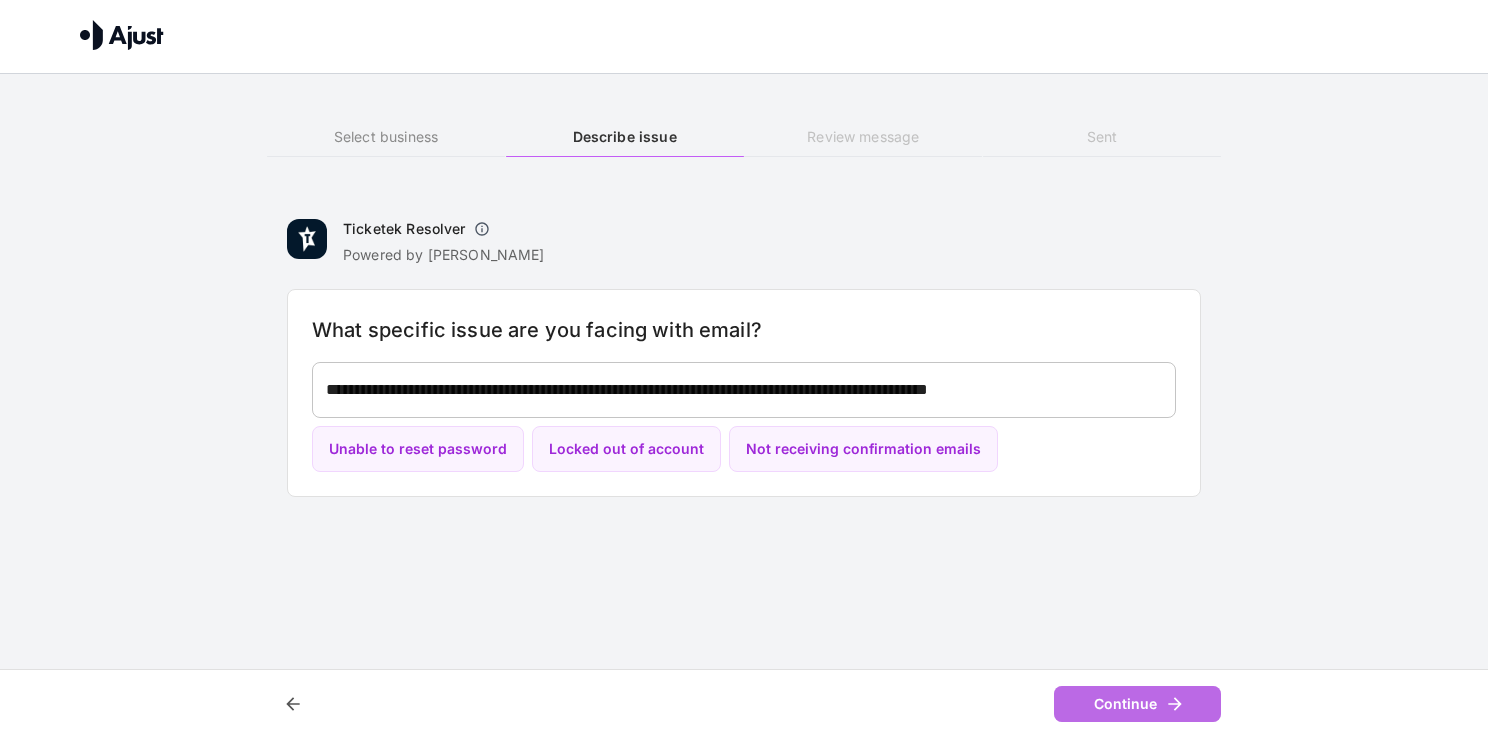 click on "Continue" at bounding box center [1137, 704] 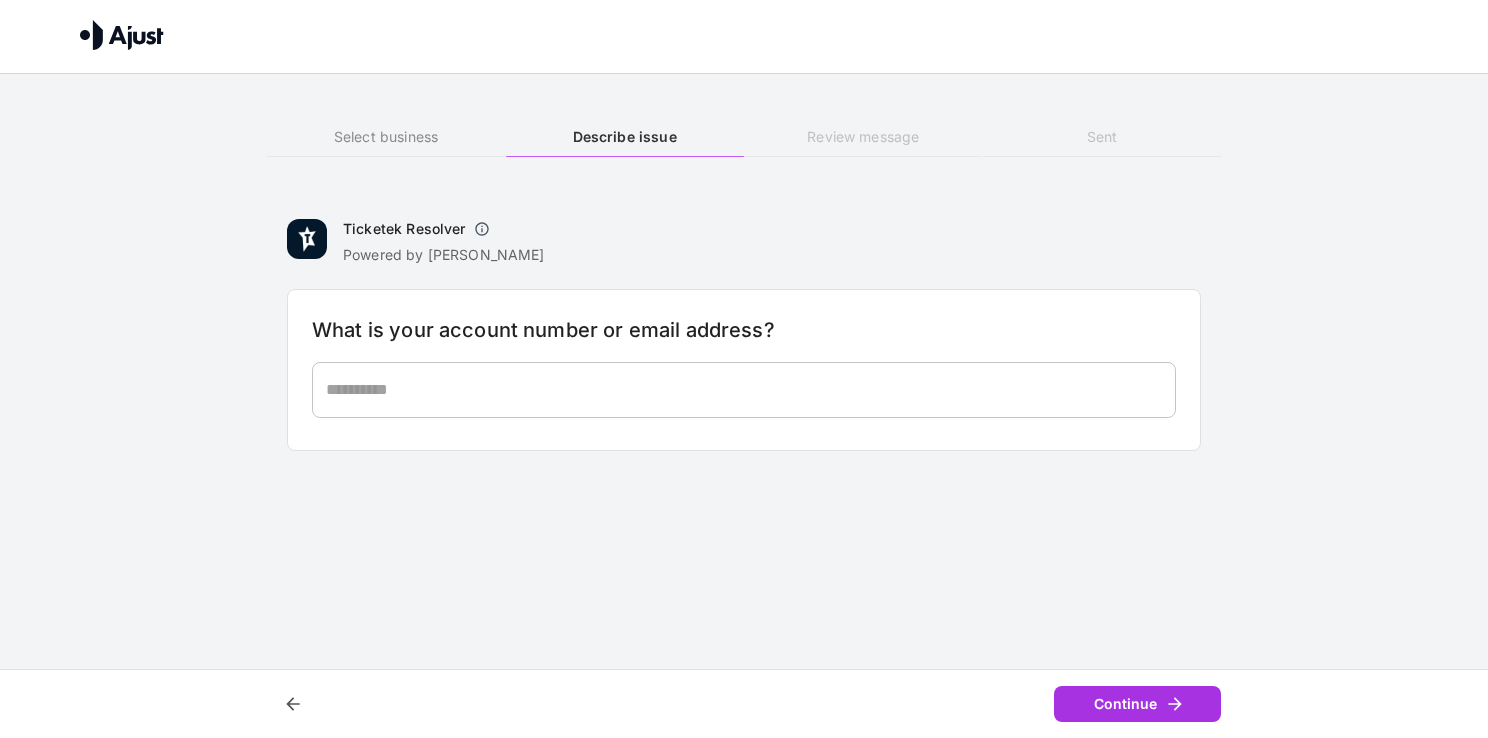 click at bounding box center [744, 389] 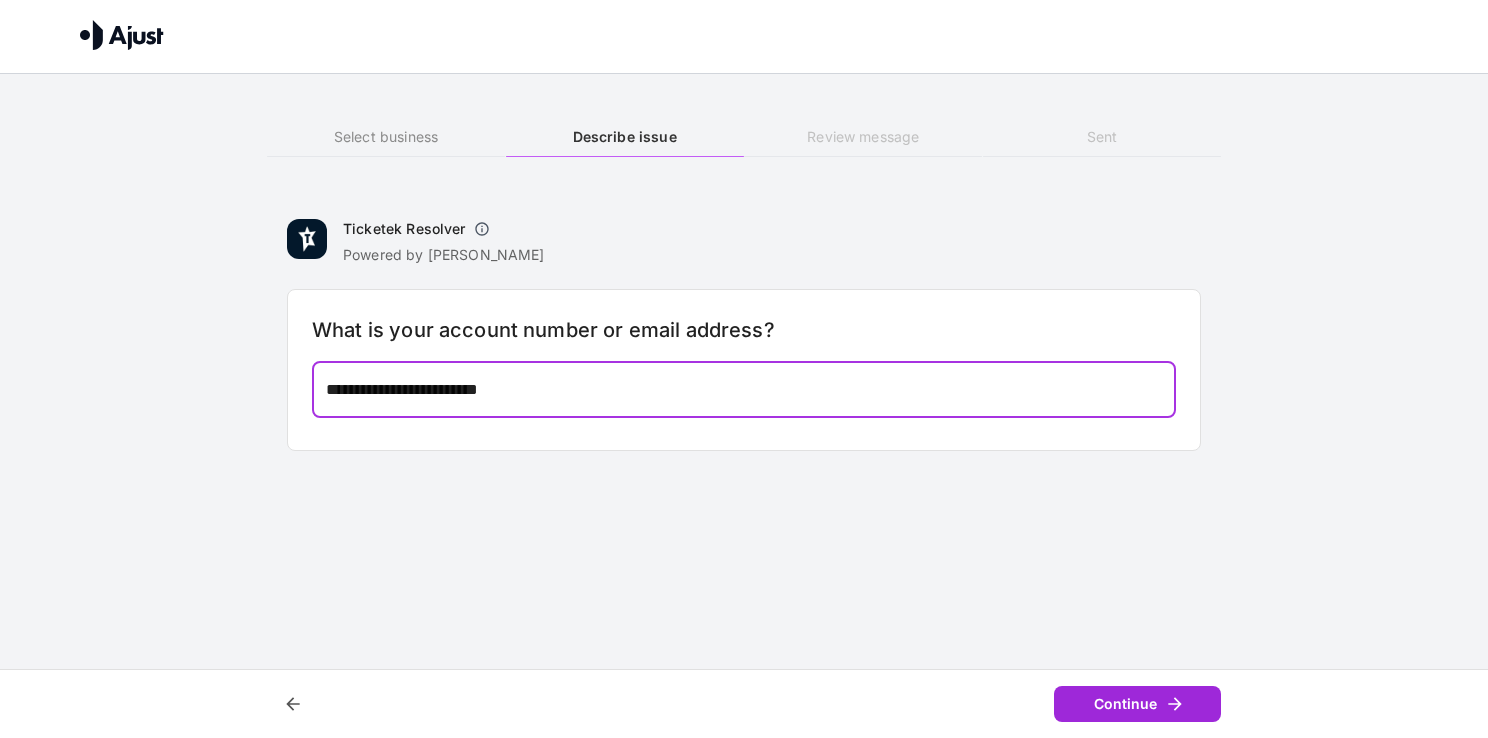 type on "**********" 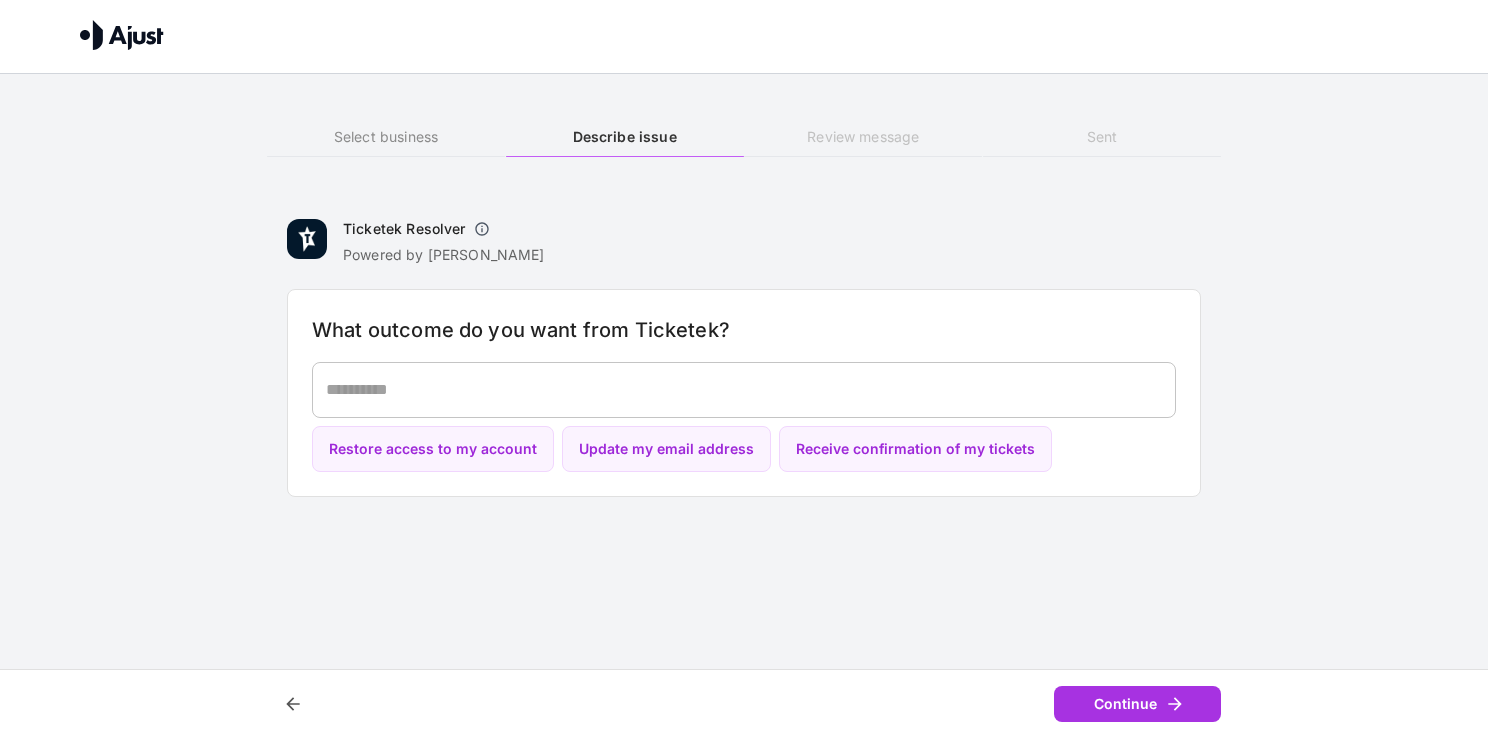 click at bounding box center [744, 389] 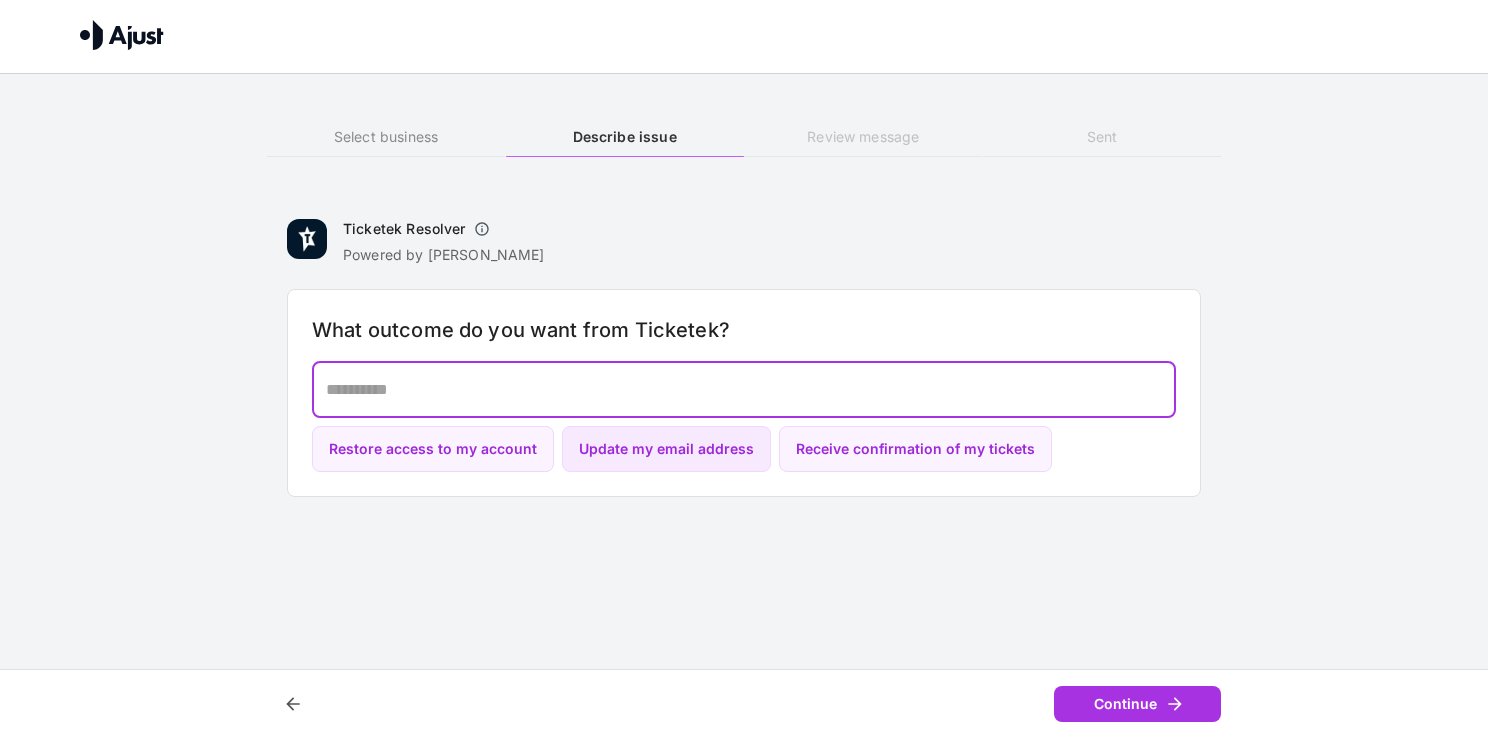 click on "Update my email address" at bounding box center [666, 449] 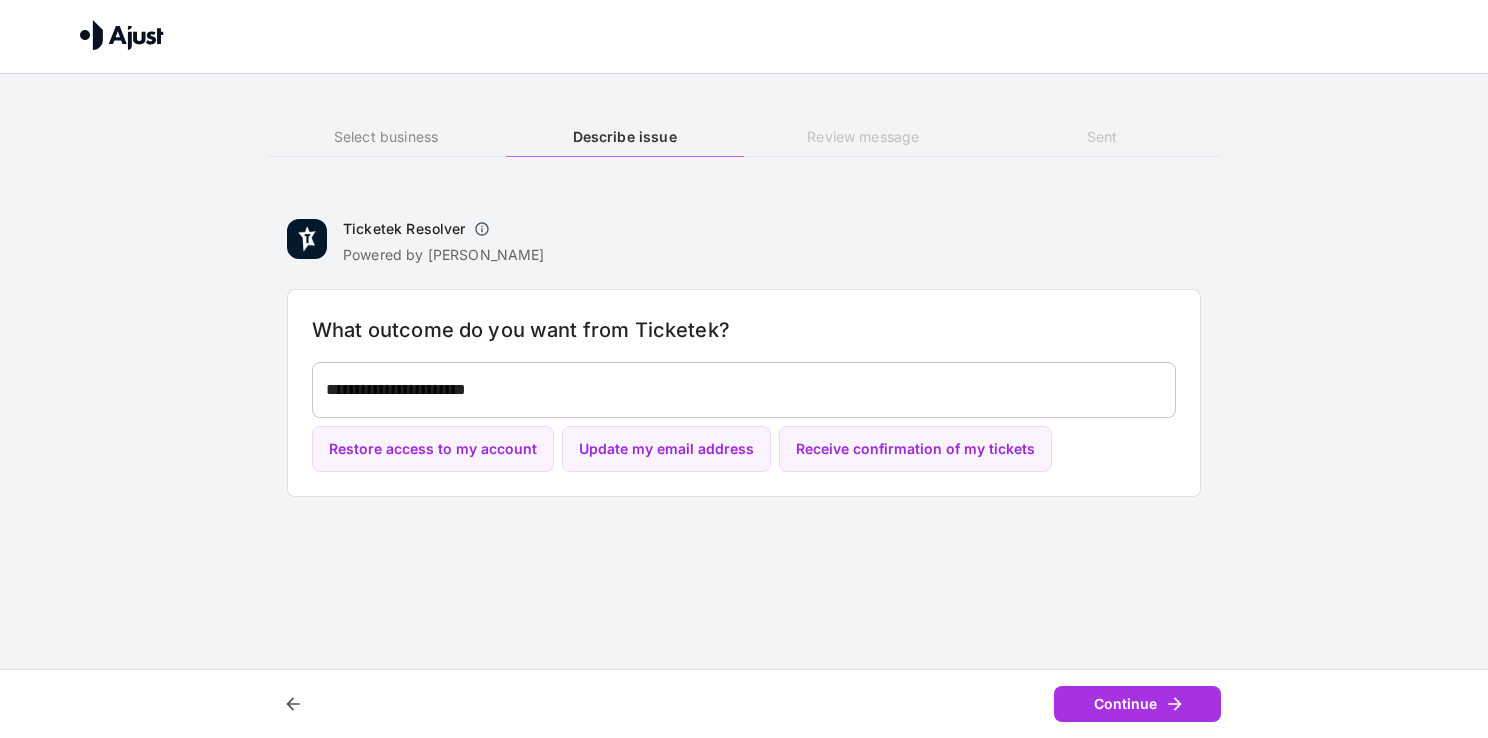 click on "**********" at bounding box center [744, 389] 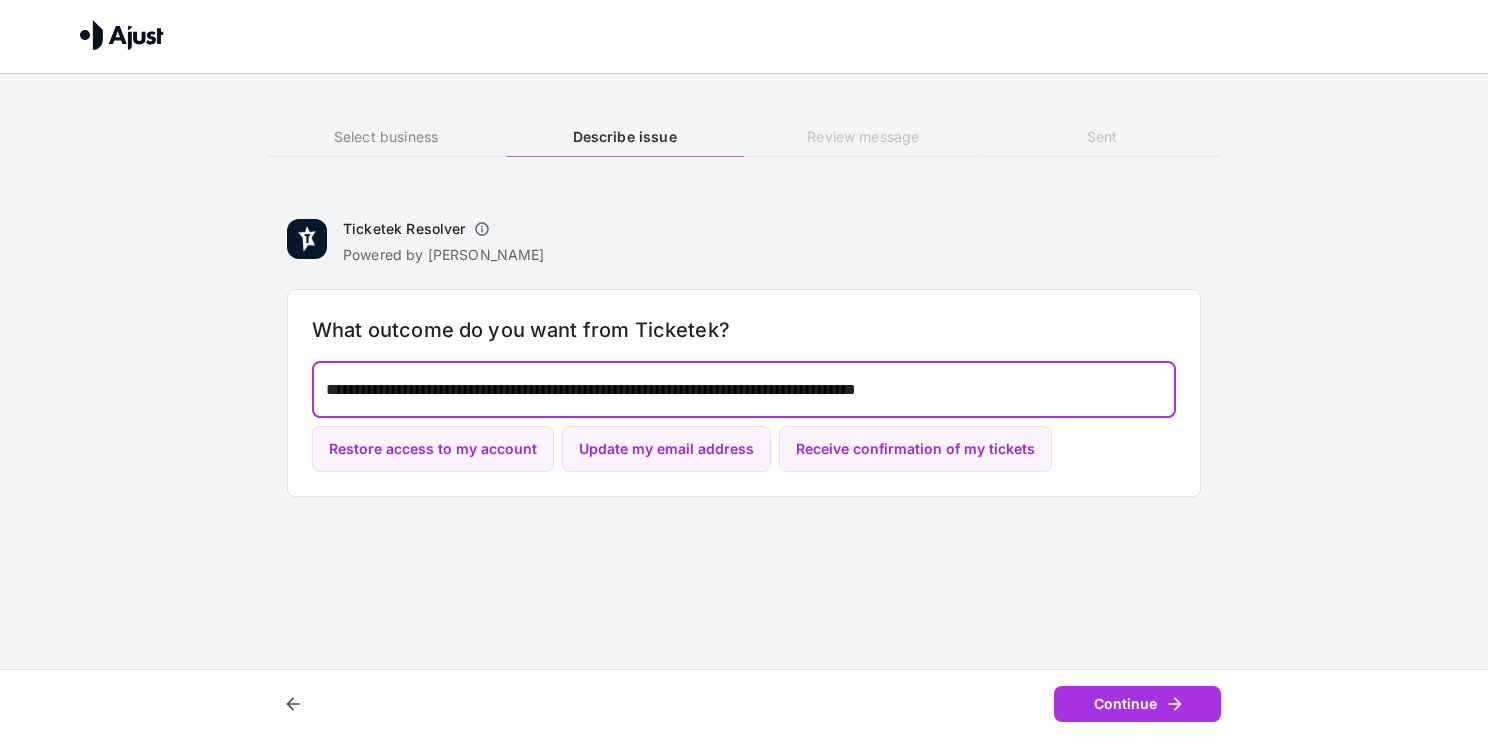 click on "**********" at bounding box center (744, 389) 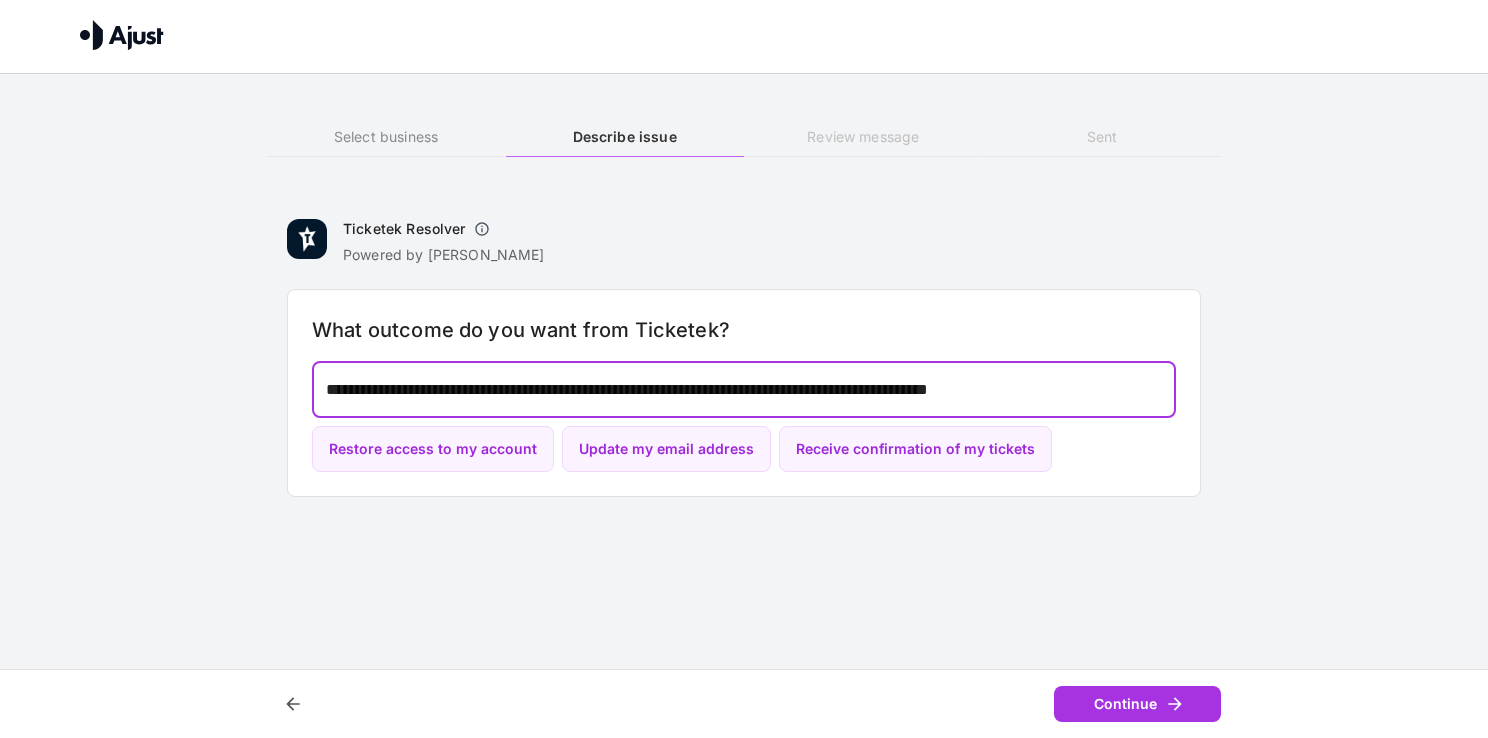 type on "**********" 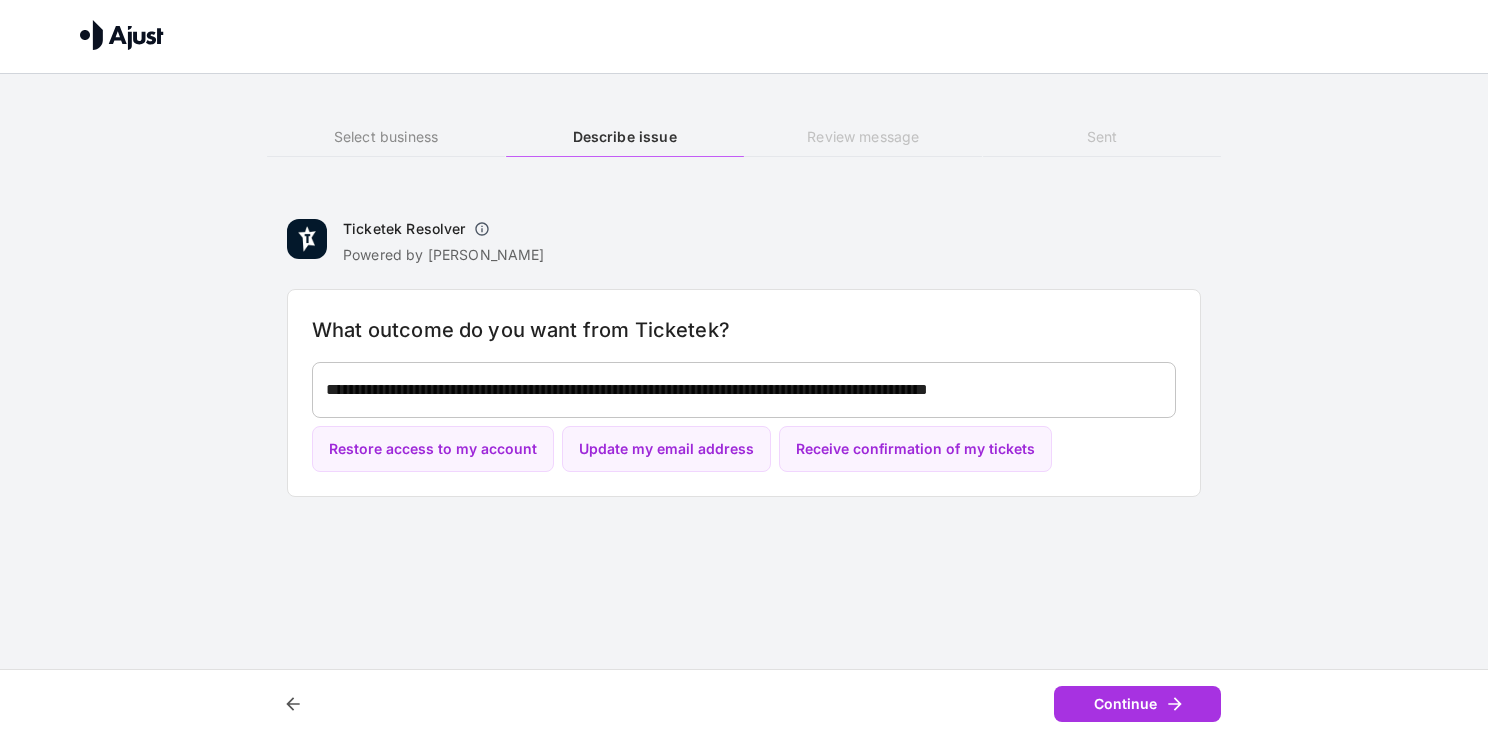 drag, startPoint x: 1095, startPoint y: 662, endPoint x: 1105, endPoint y: 735, distance: 73.68175 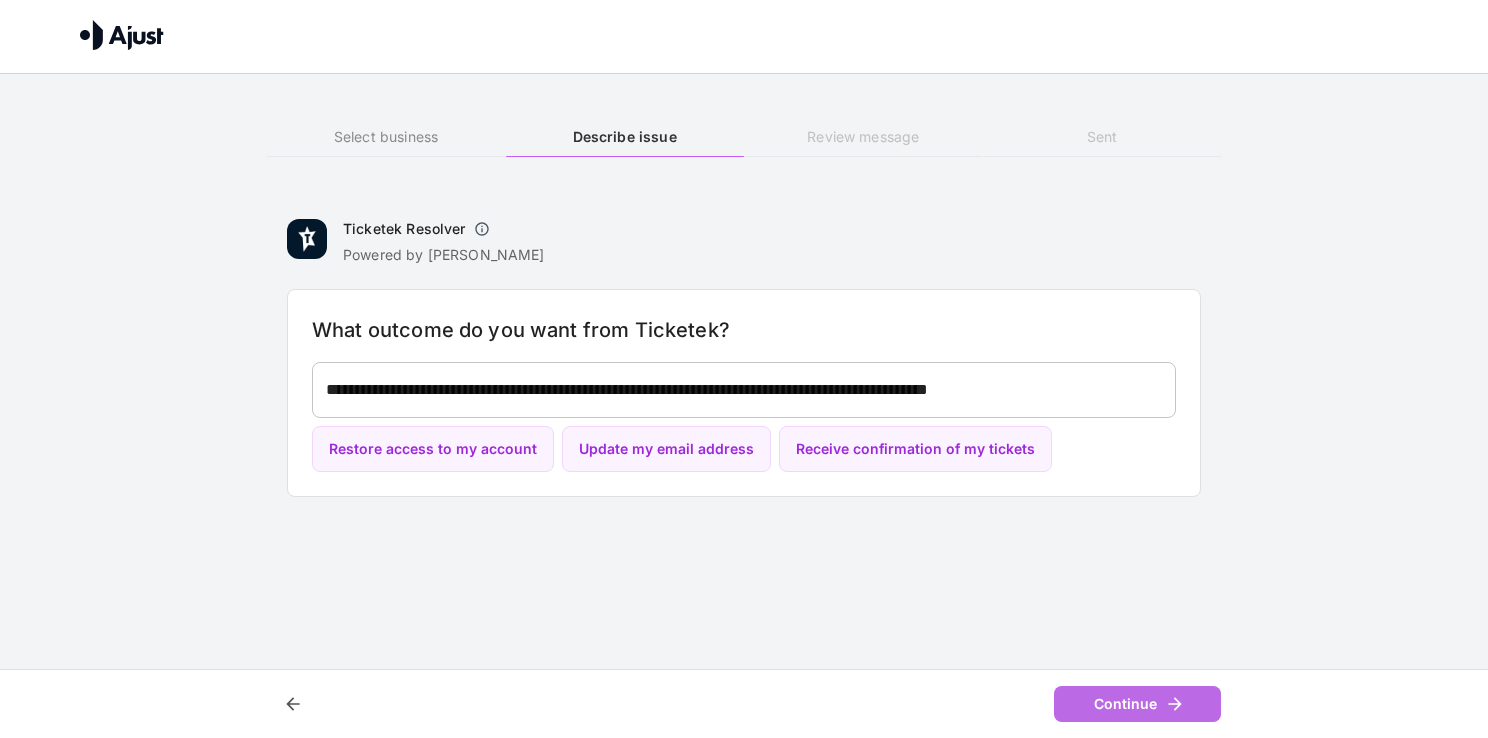 click on "Continue" at bounding box center (1137, 704) 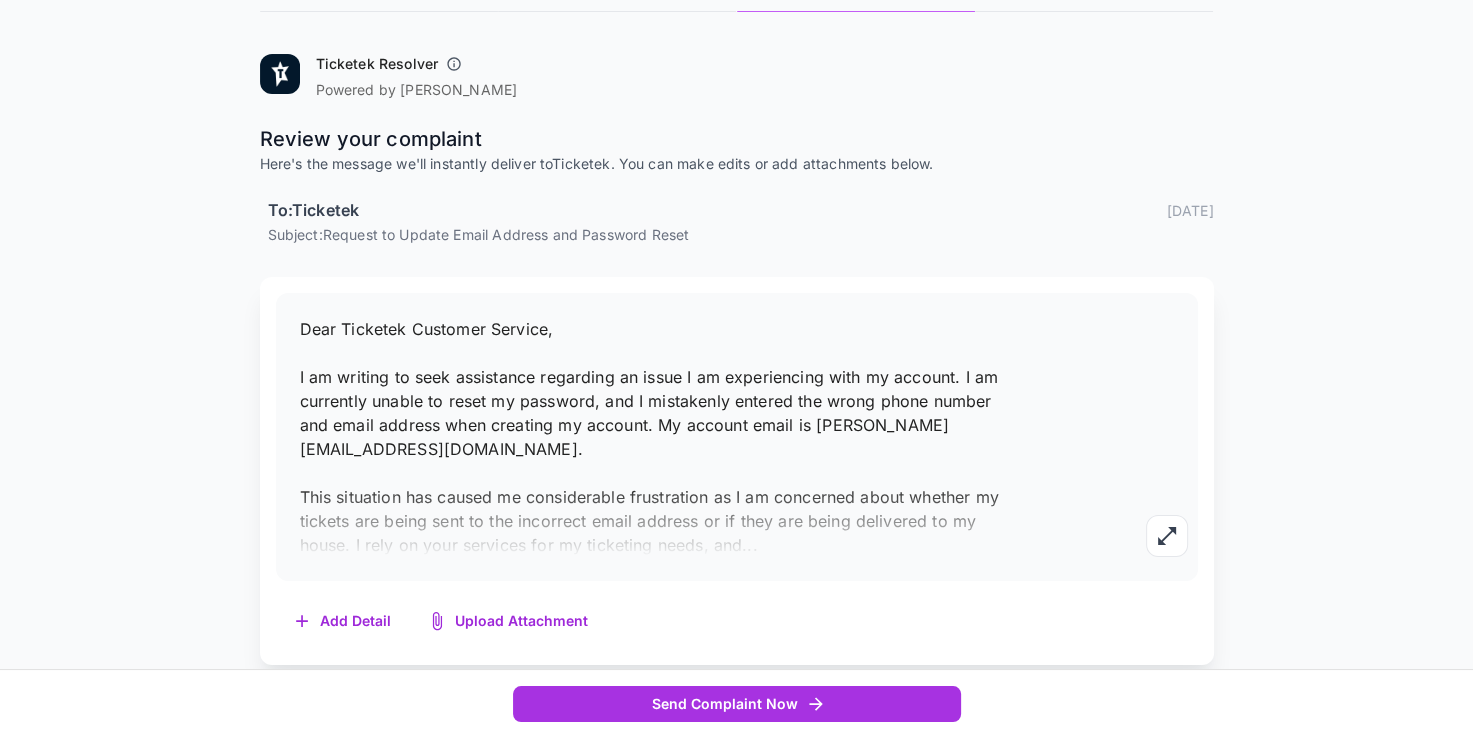 scroll, scrollTop: 151, scrollLeft: 0, axis: vertical 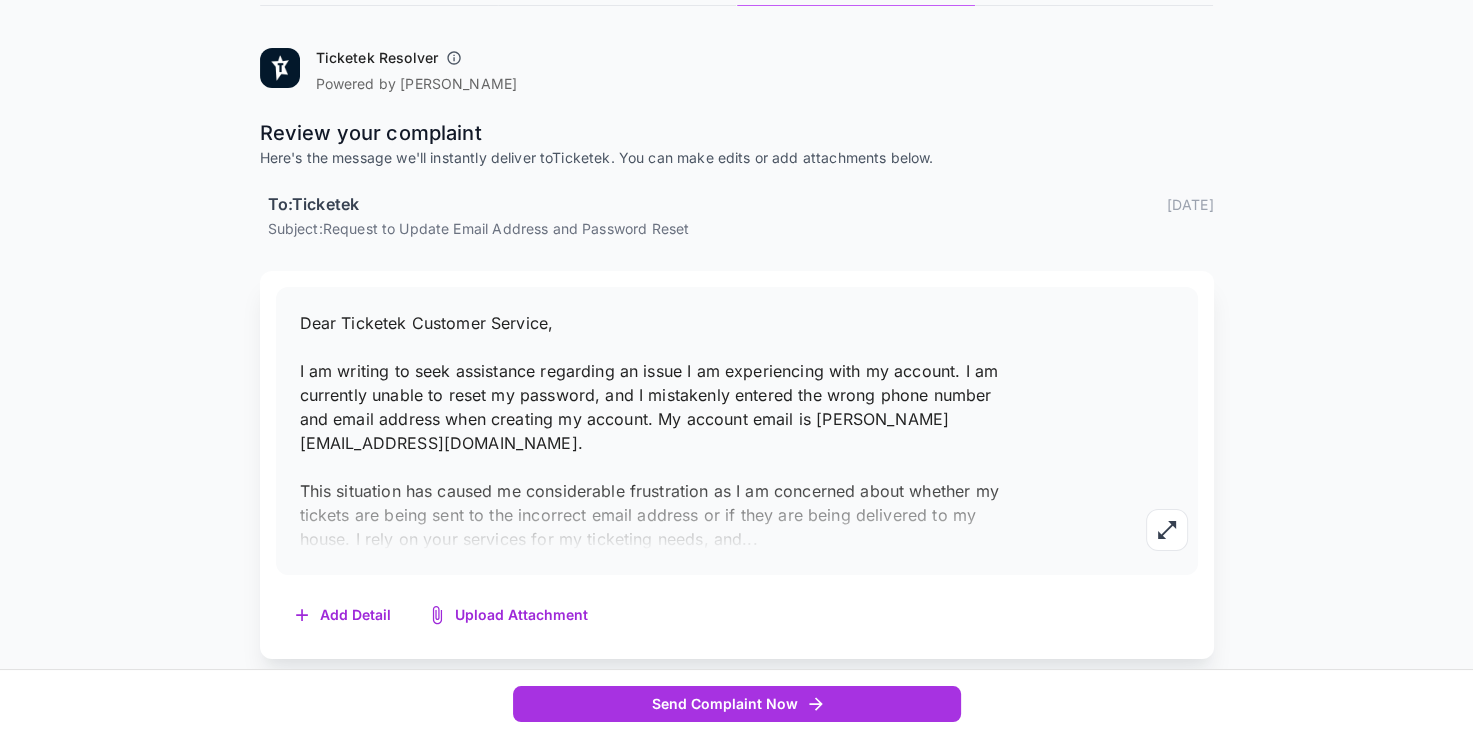 click on "Dear Ticketek Customer Service,
I am writing to seek assistance regarding an issue I am experiencing with my account. I am currently unable to reset my password, and I mistakenly entered the wrong phone number and email address when creating my account. My account email is jc-gutierrez@outlook.com.
This situation has caused me considerable frustration as I am concerned about whether my tickets are being sent to the incorrect email address or if they are being delivered to my house. I rely on your services for my ticketing needs, and" at bounding box center (649, 431) 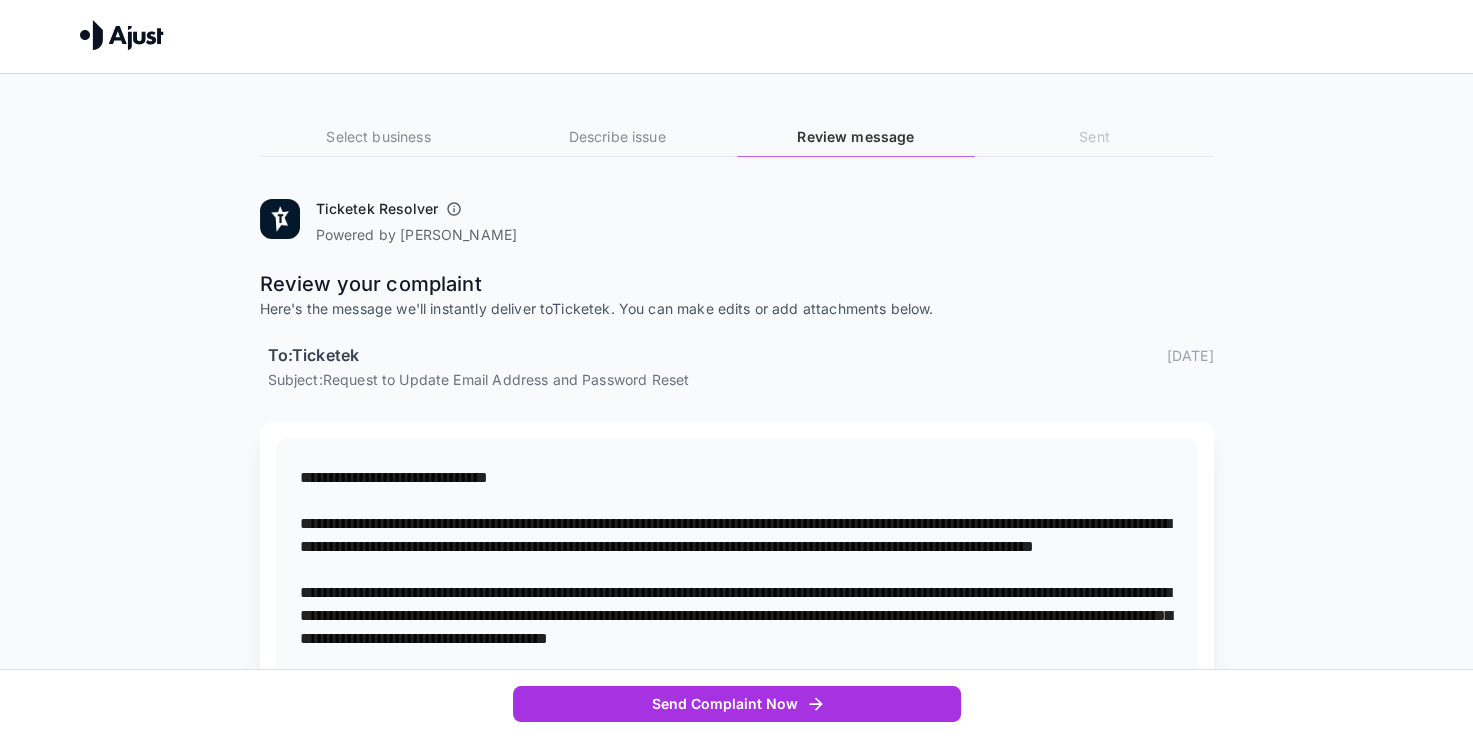 scroll, scrollTop: 200, scrollLeft: 0, axis: vertical 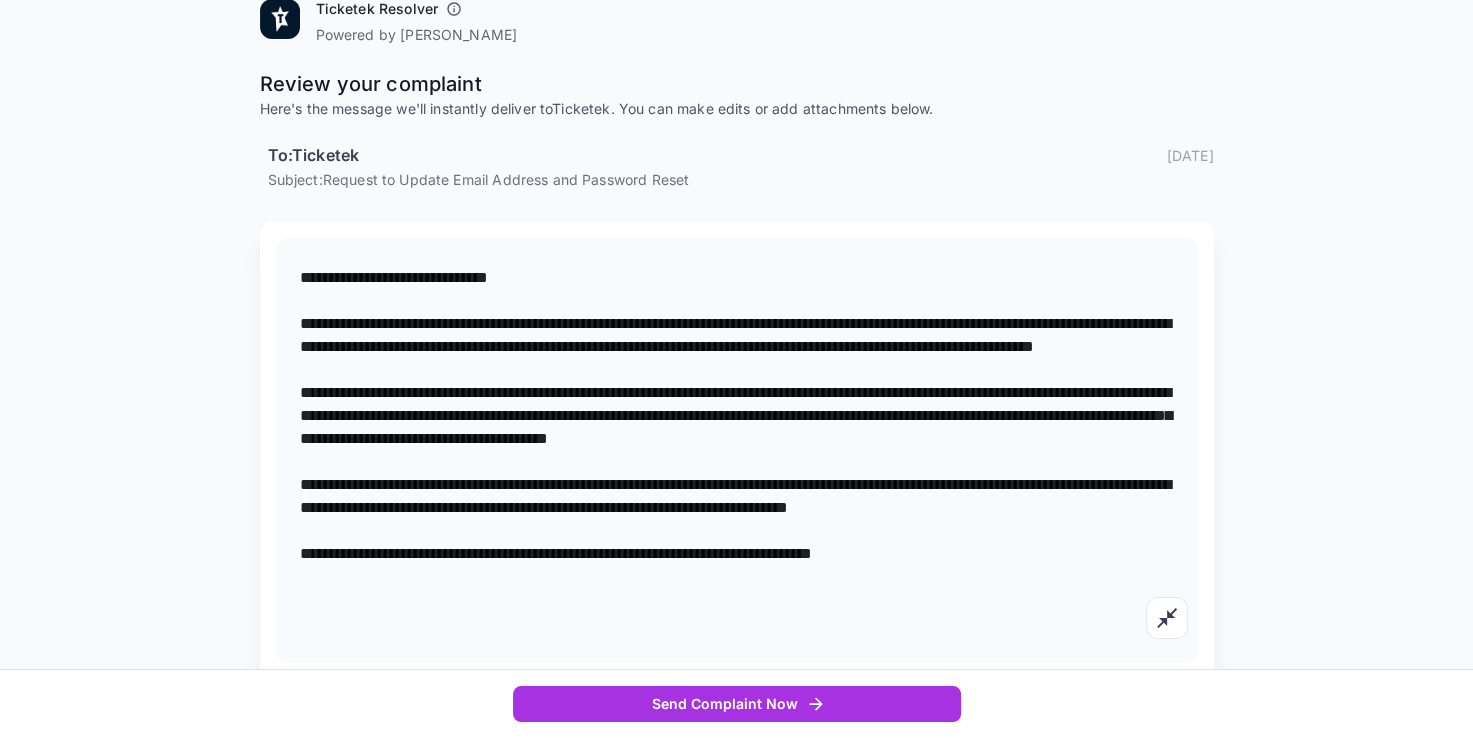 click on "Select business Describe issue Review message Sent Ticketek Resolver Powered by Ajust Review your complaint Here's the message we'll instantly deliver to  Ticketek . You can make edits or add attachments below. To:  Ticketek 1 July 2025 Subject:  Request to Update Email Address and Password Reset * Add Detail Upload Attachment" at bounding box center (737, 310) 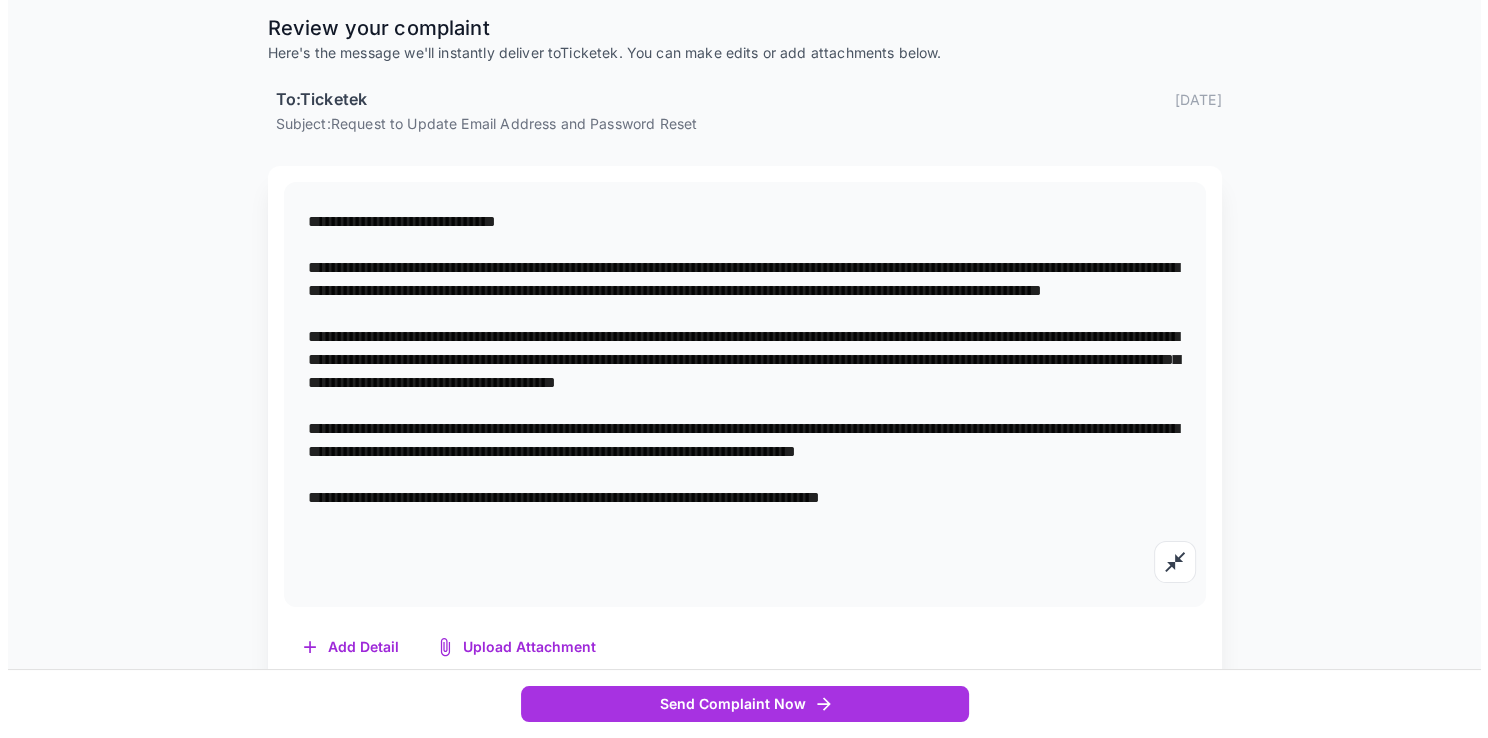 scroll, scrollTop: 288, scrollLeft: 0, axis: vertical 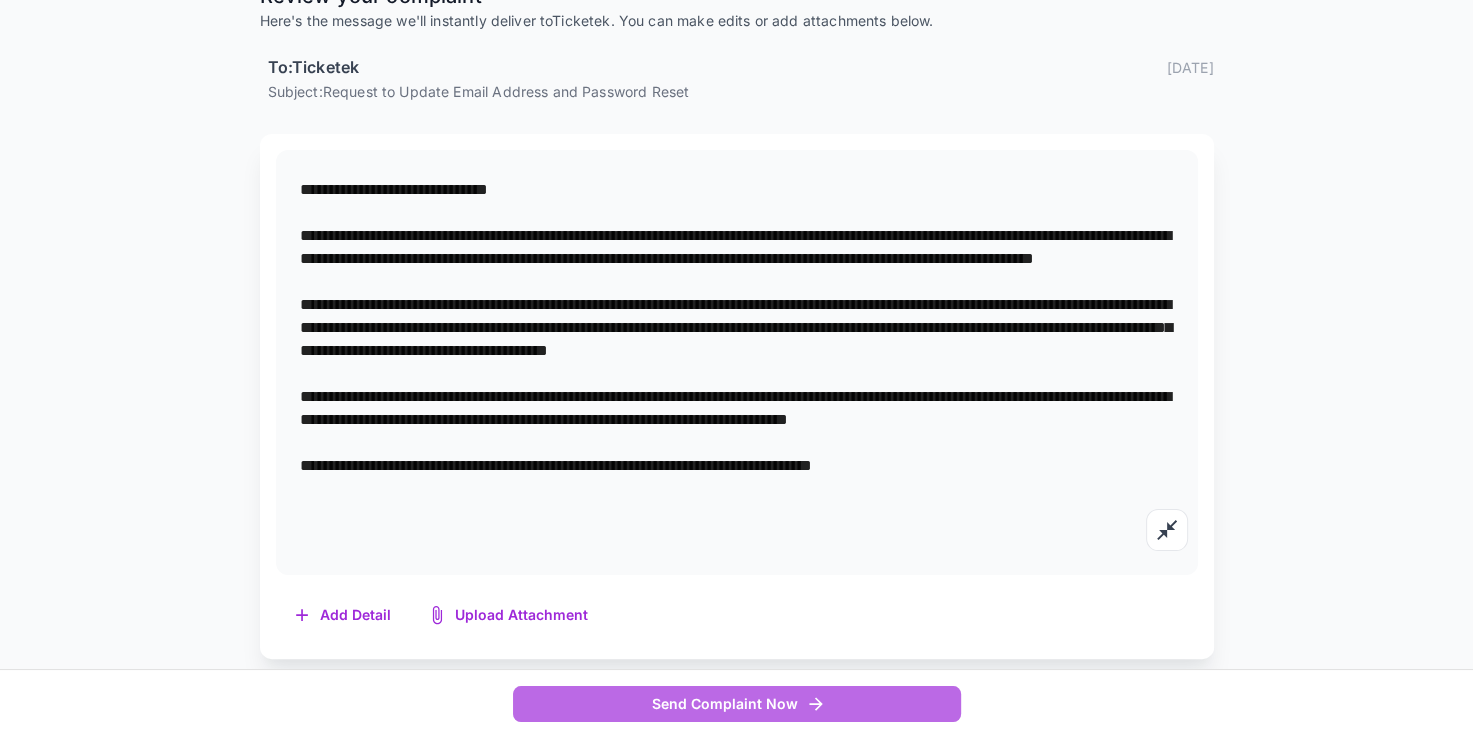 click on "Send Complaint Now" at bounding box center [737, 704] 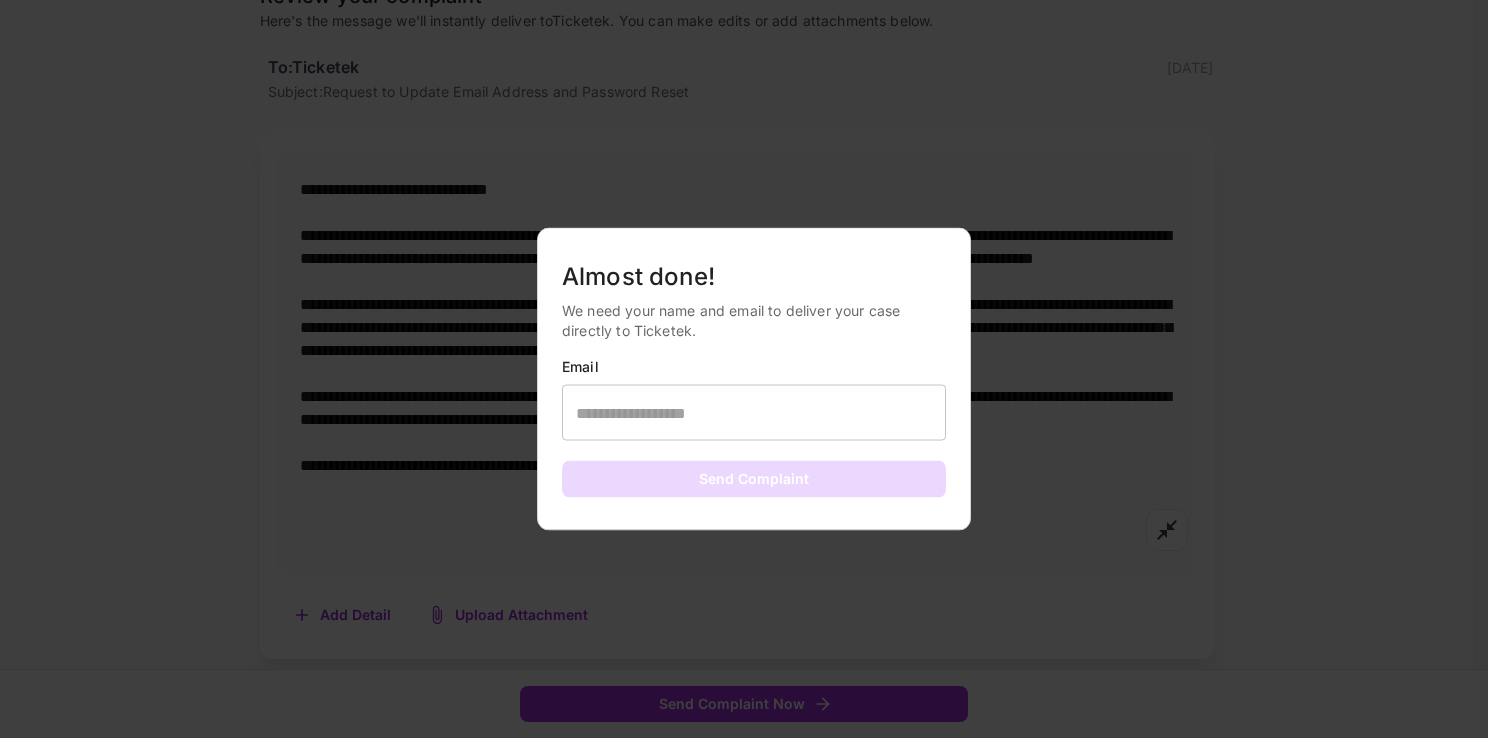 click at bounding box center [754, 413] 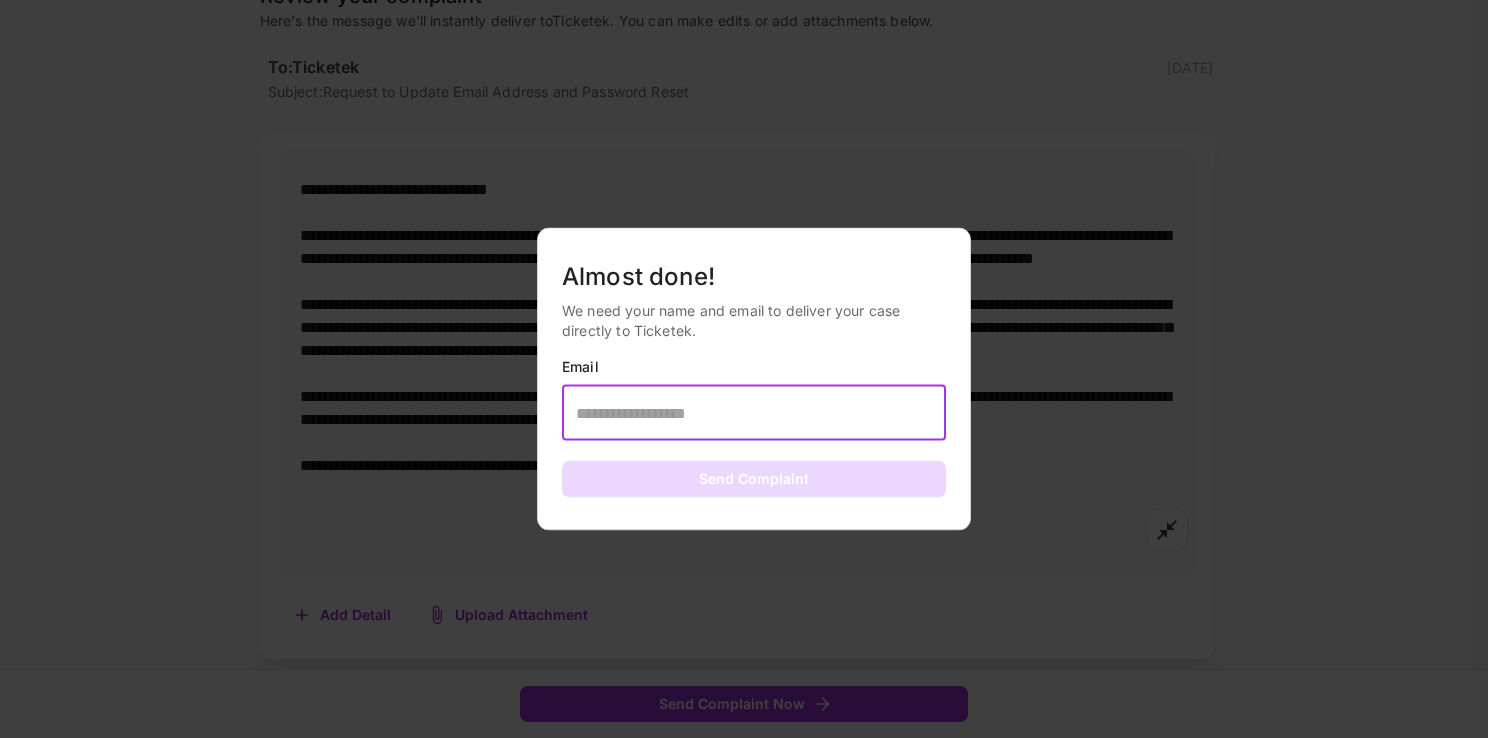 type on "**********" 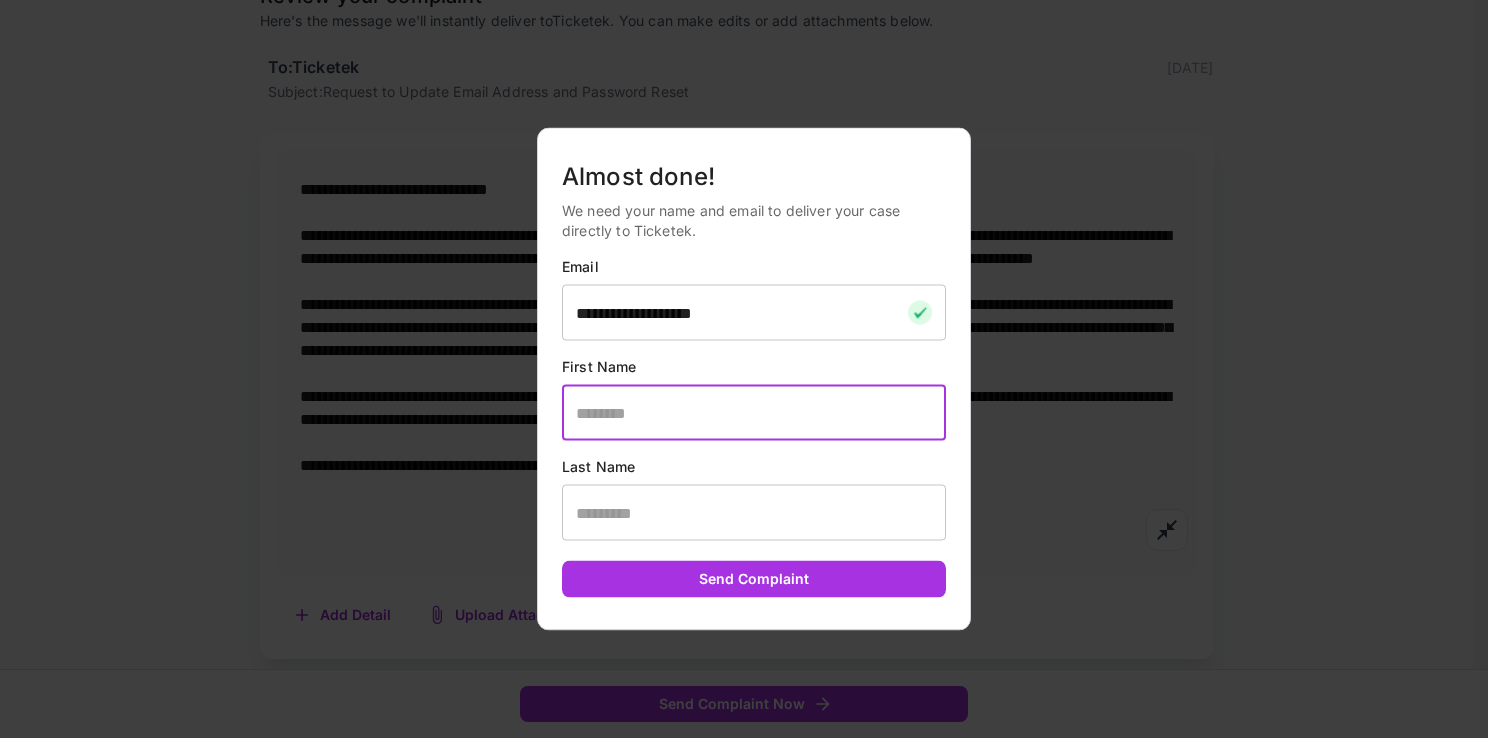 click at bounding box center [754, 413] 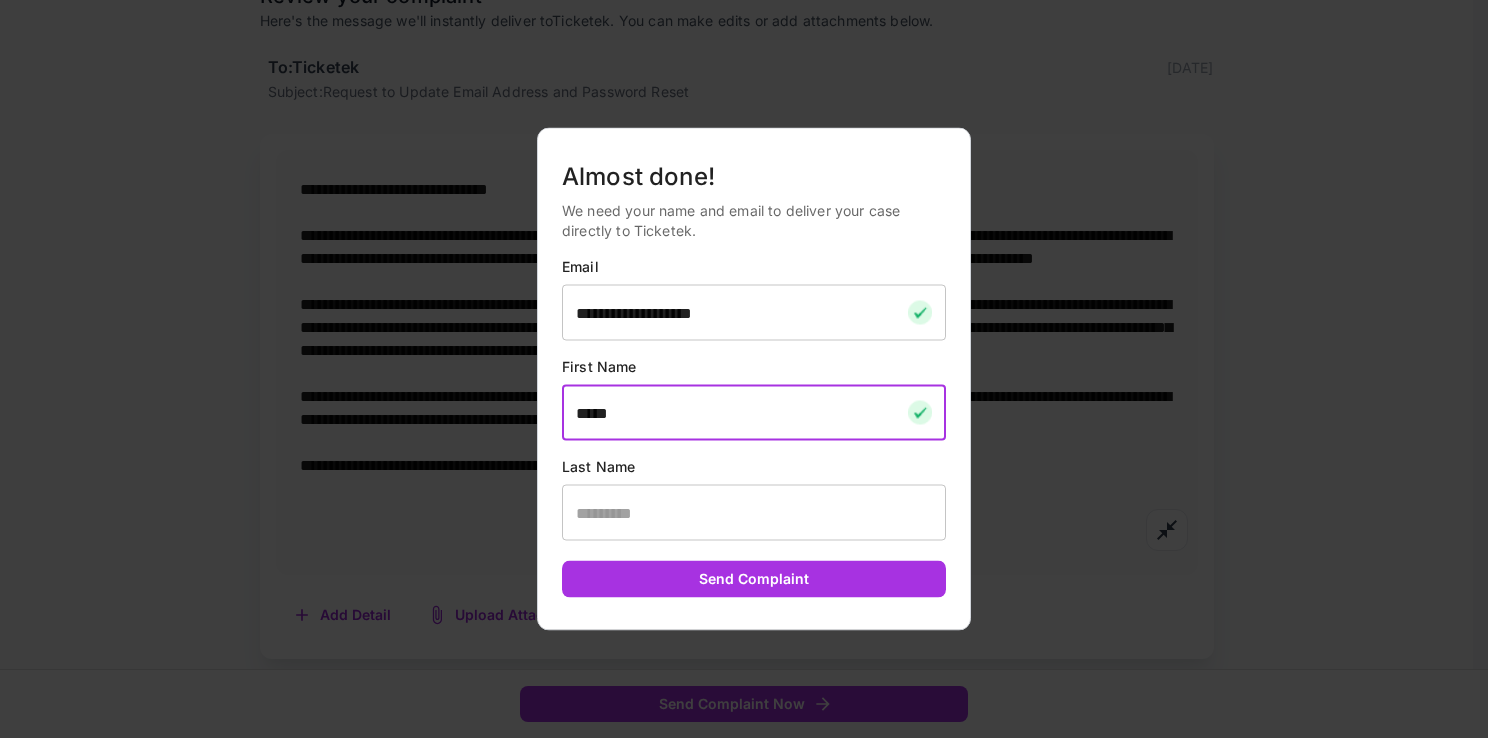 click on "*****" at bounding box center (731, 413) 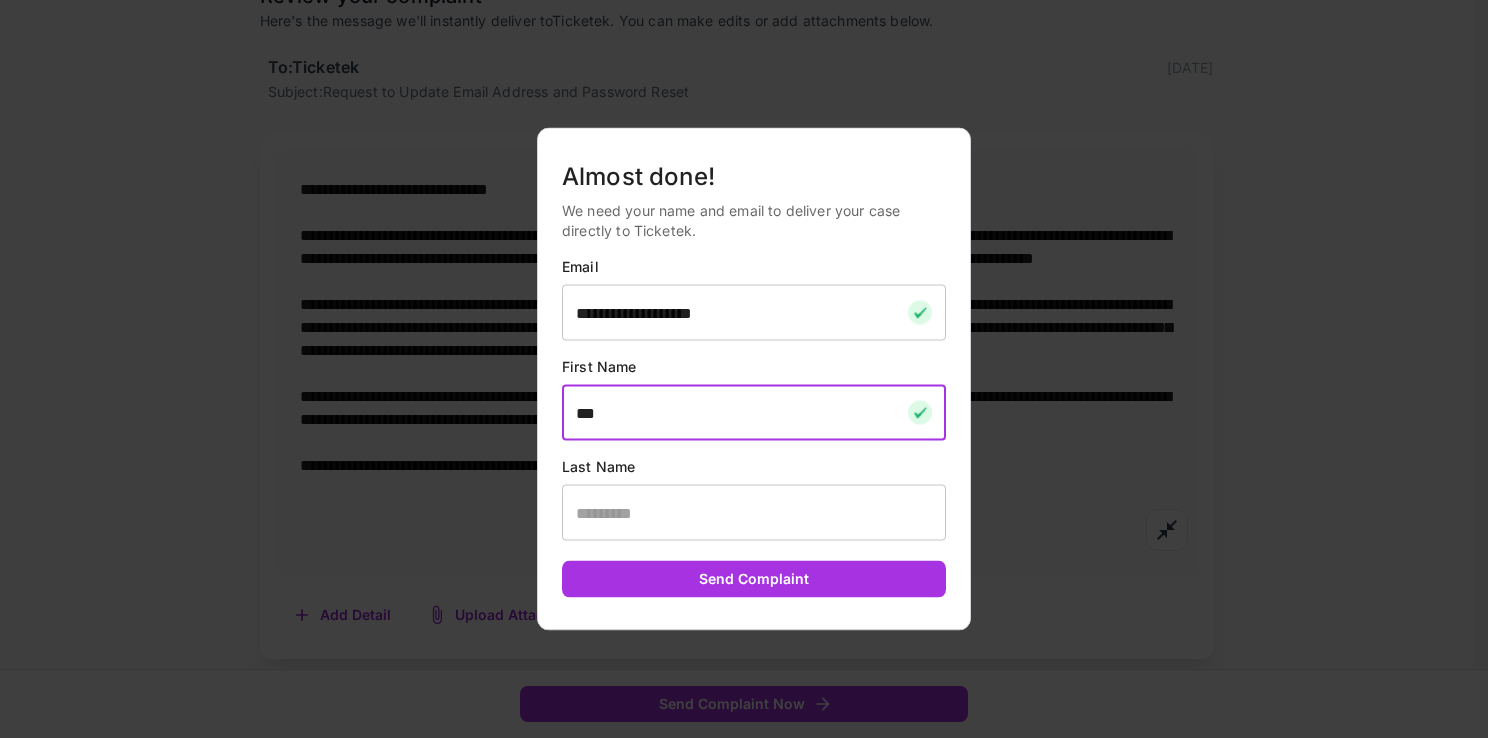 type on "***" 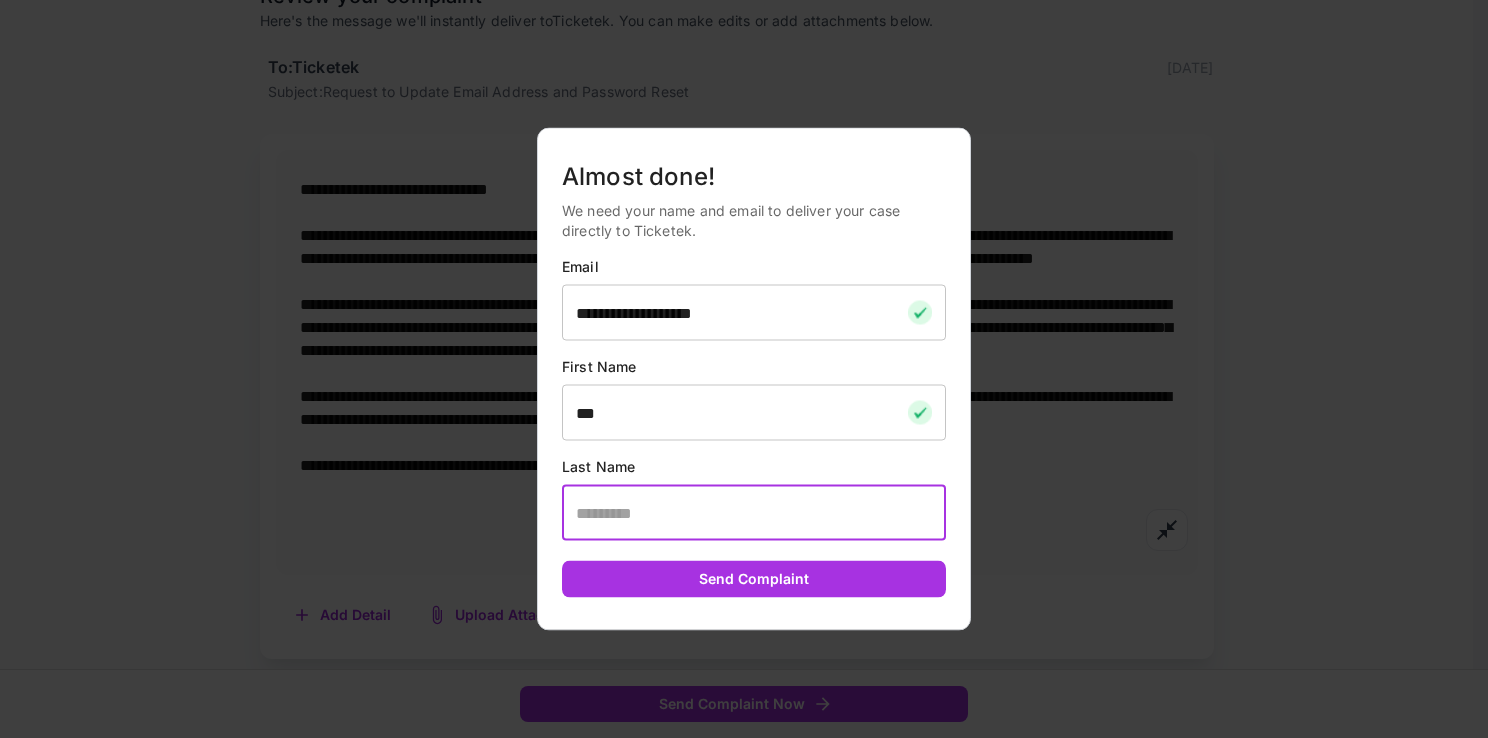 click at bounding box center [754, 513] 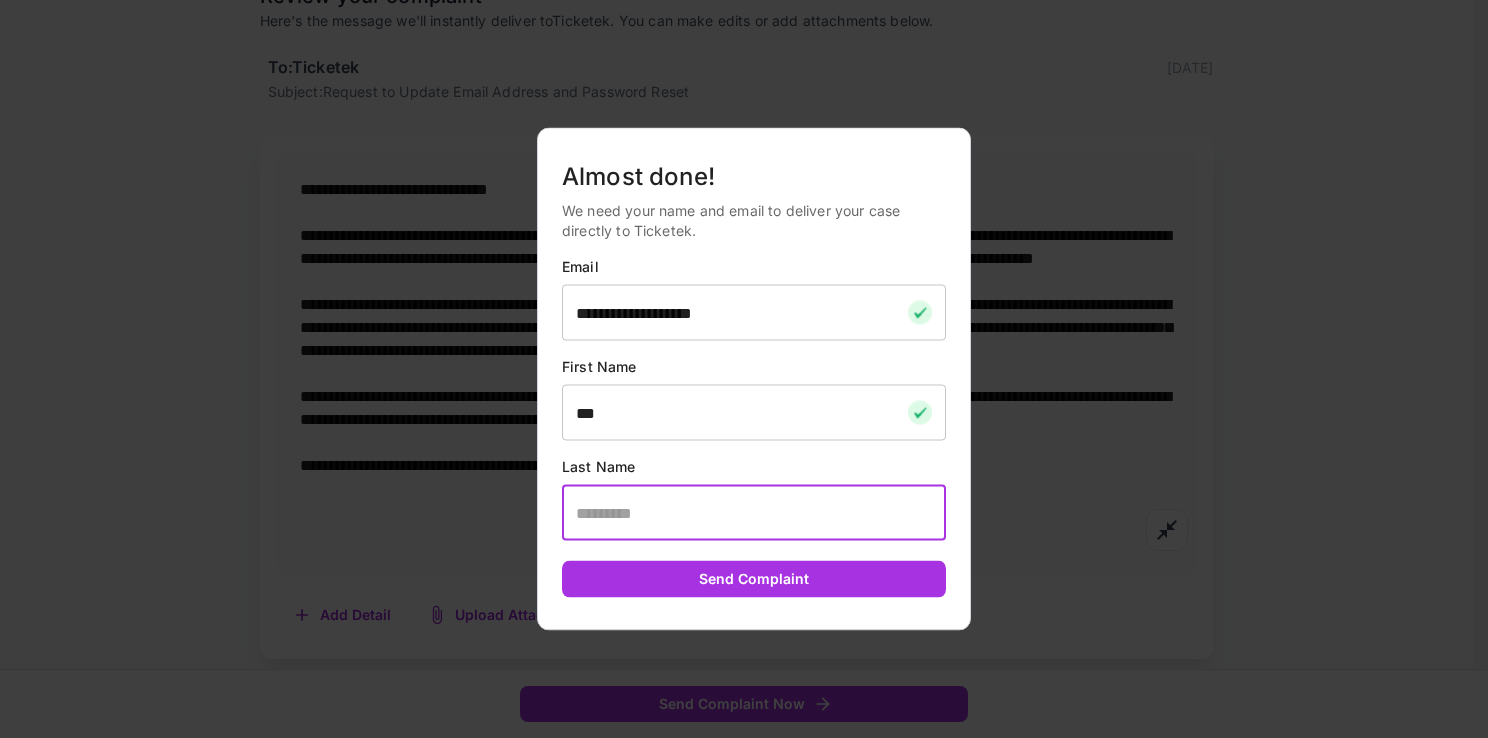 type on "*********" 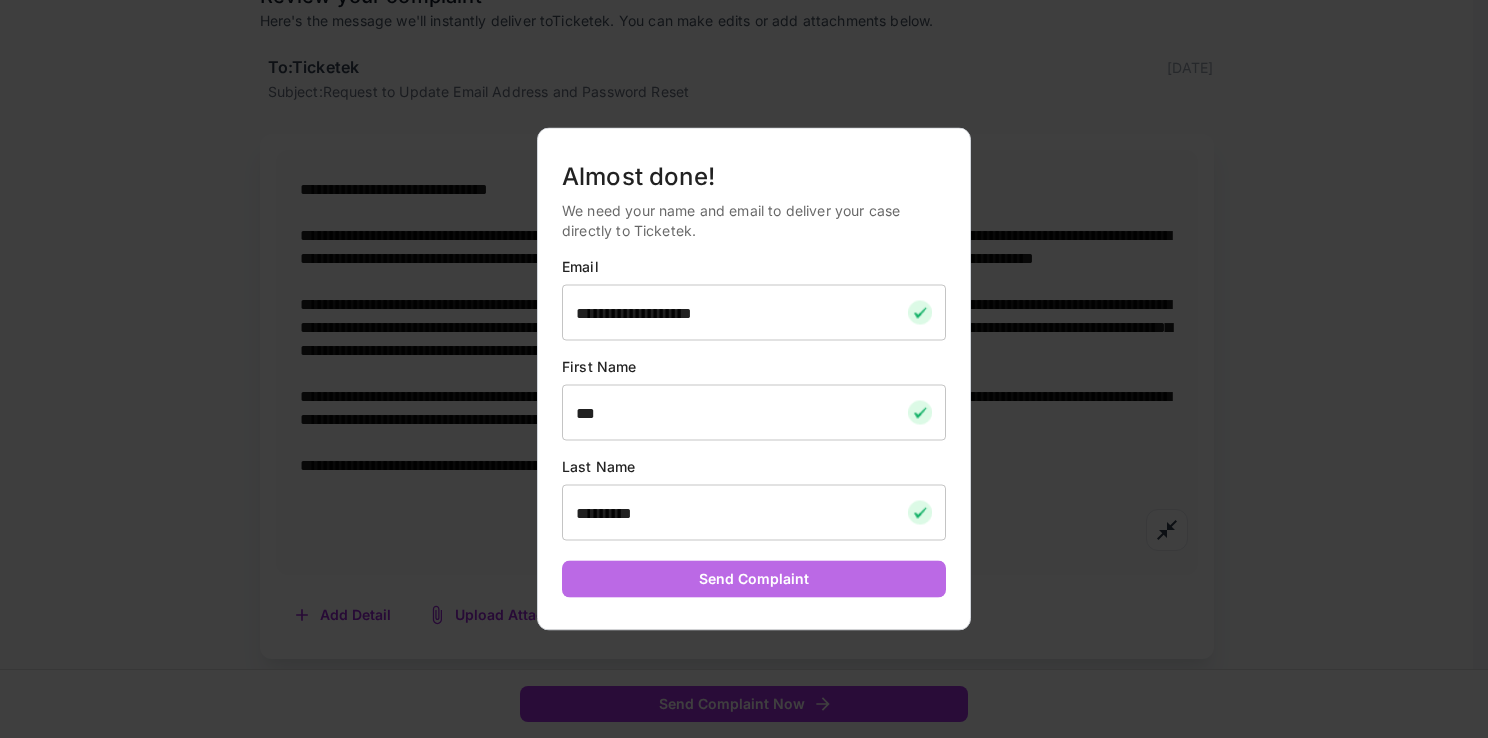 click on "Send Complaint" at bounding box center (754, 579) 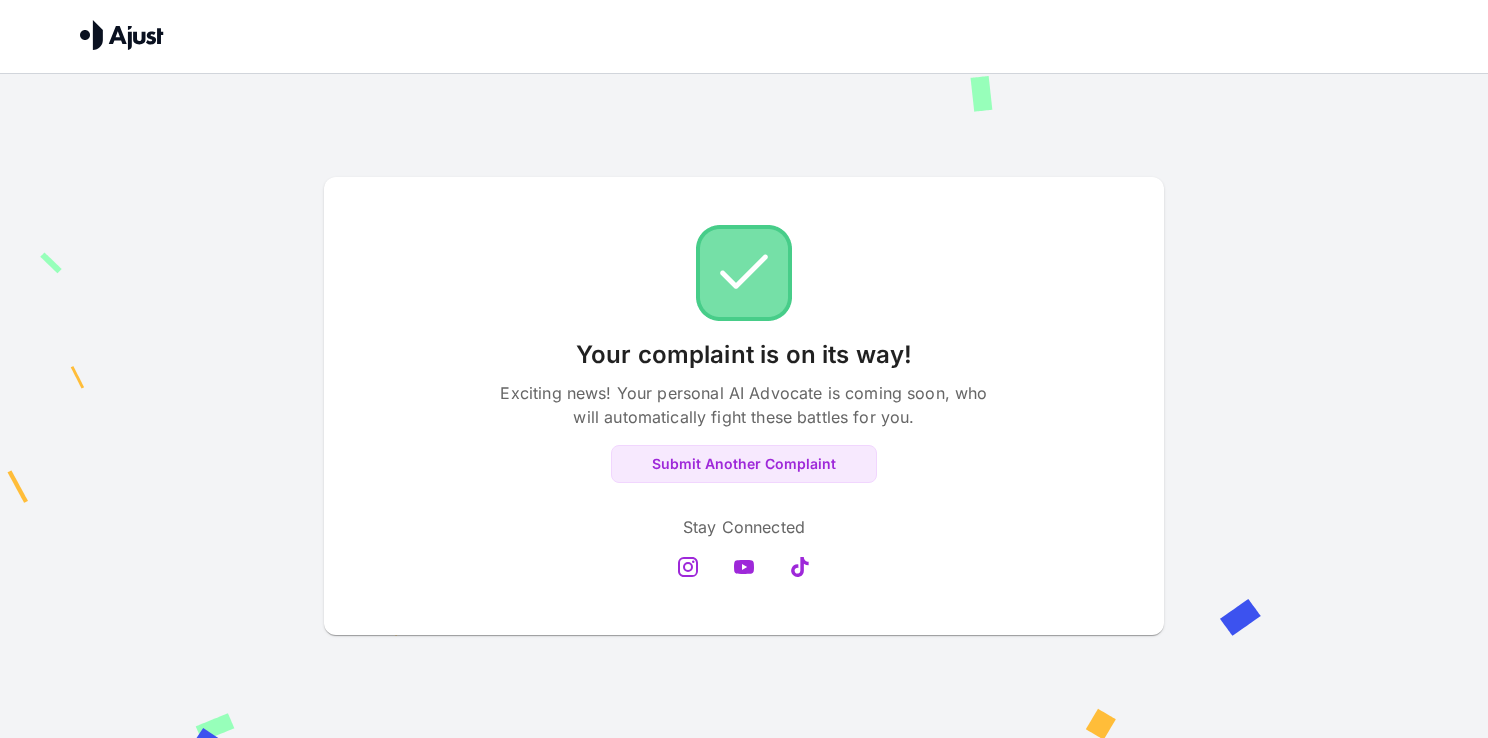 click on "Submit Another Complaint" at bounding box center [744, 464] 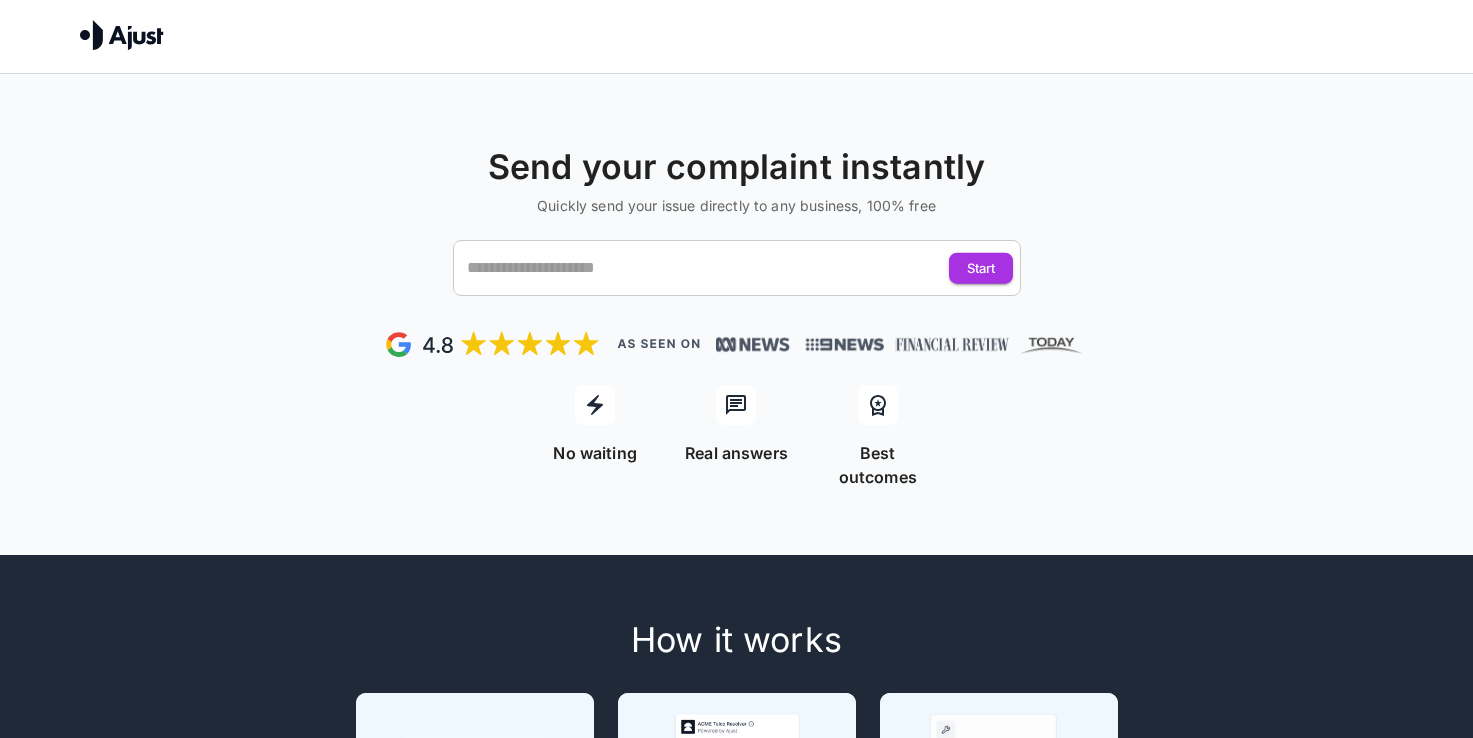 scroll, scrollTop: 0, scrollLeft: 0, axis: both 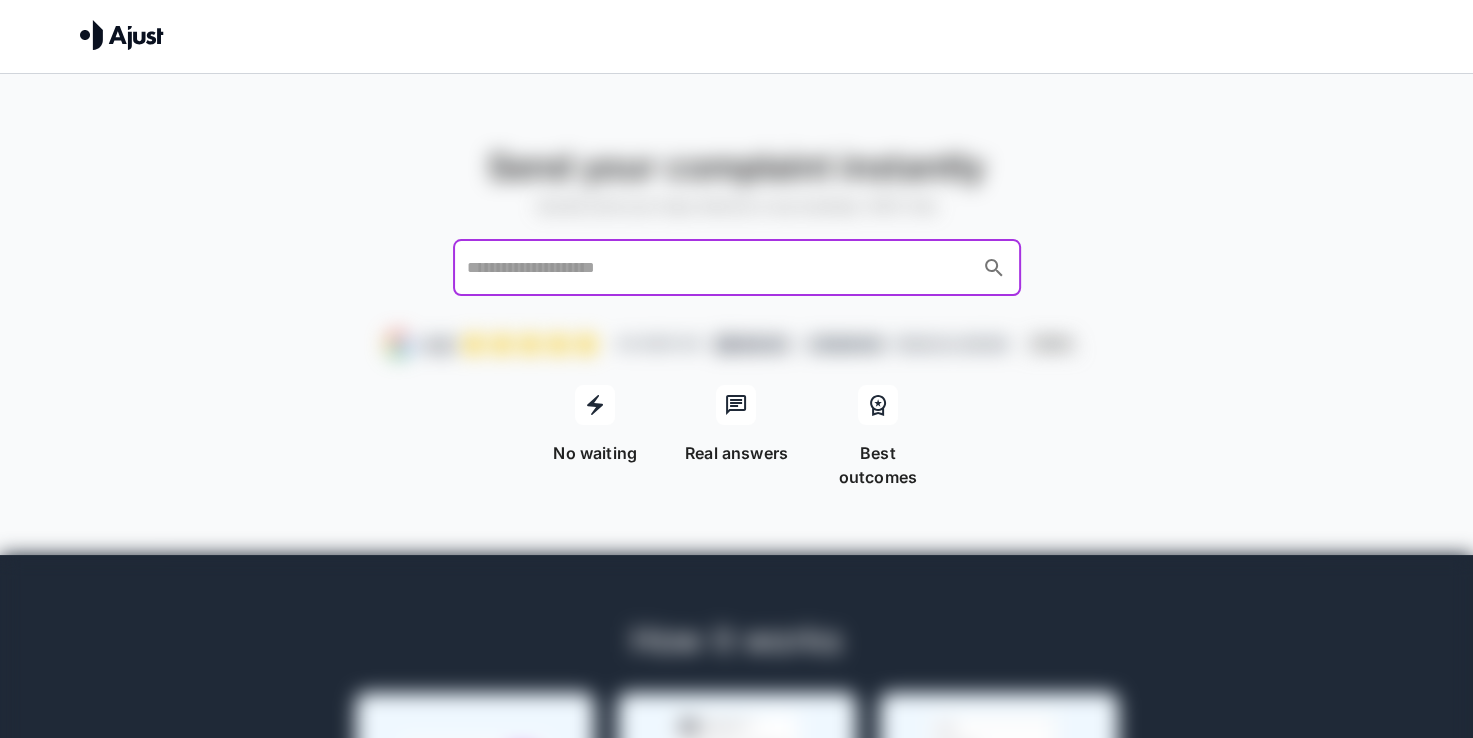 click at bounding box center (718, 268) 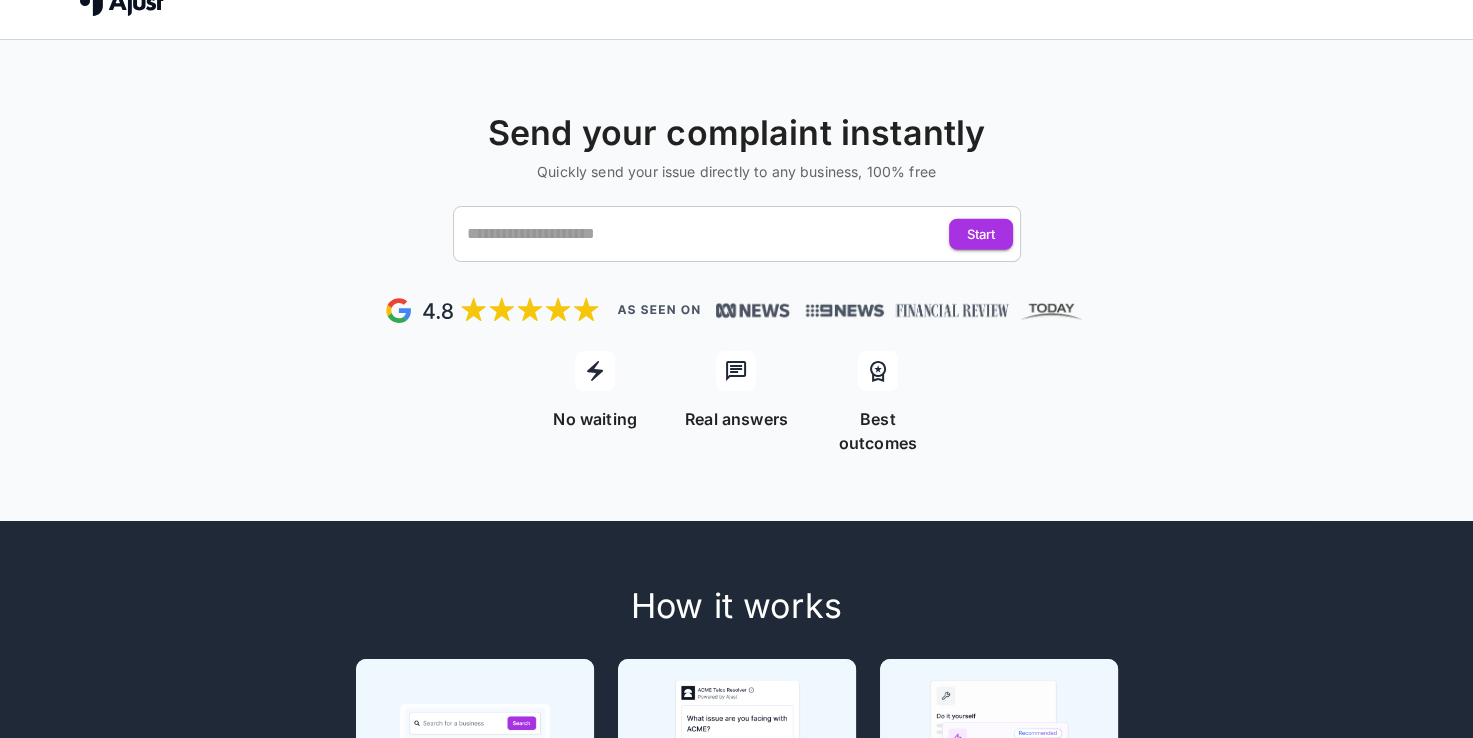 scroll, scrollTop: 0, scrollLeft: 0, axis: both 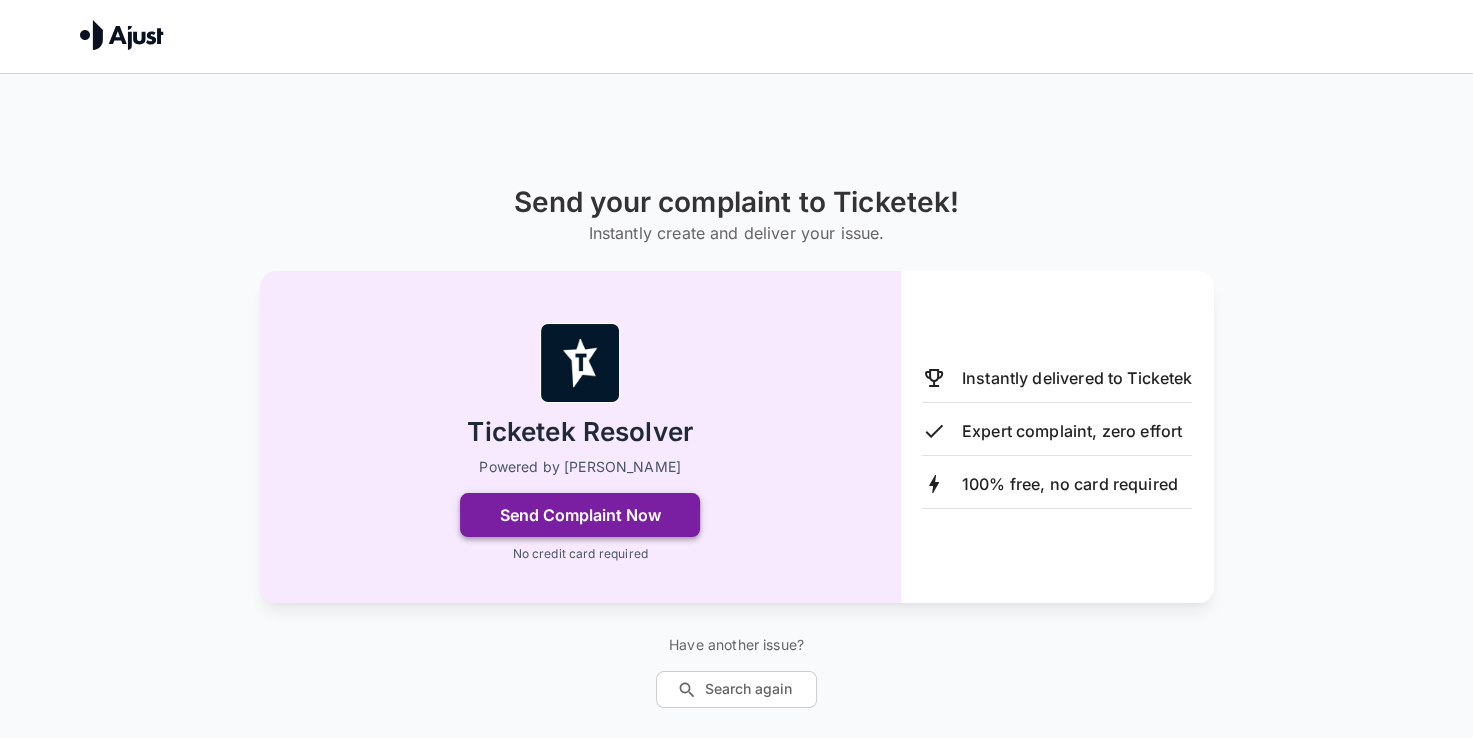 click on "Send Complaint Now" at bounding box center [580, 515] 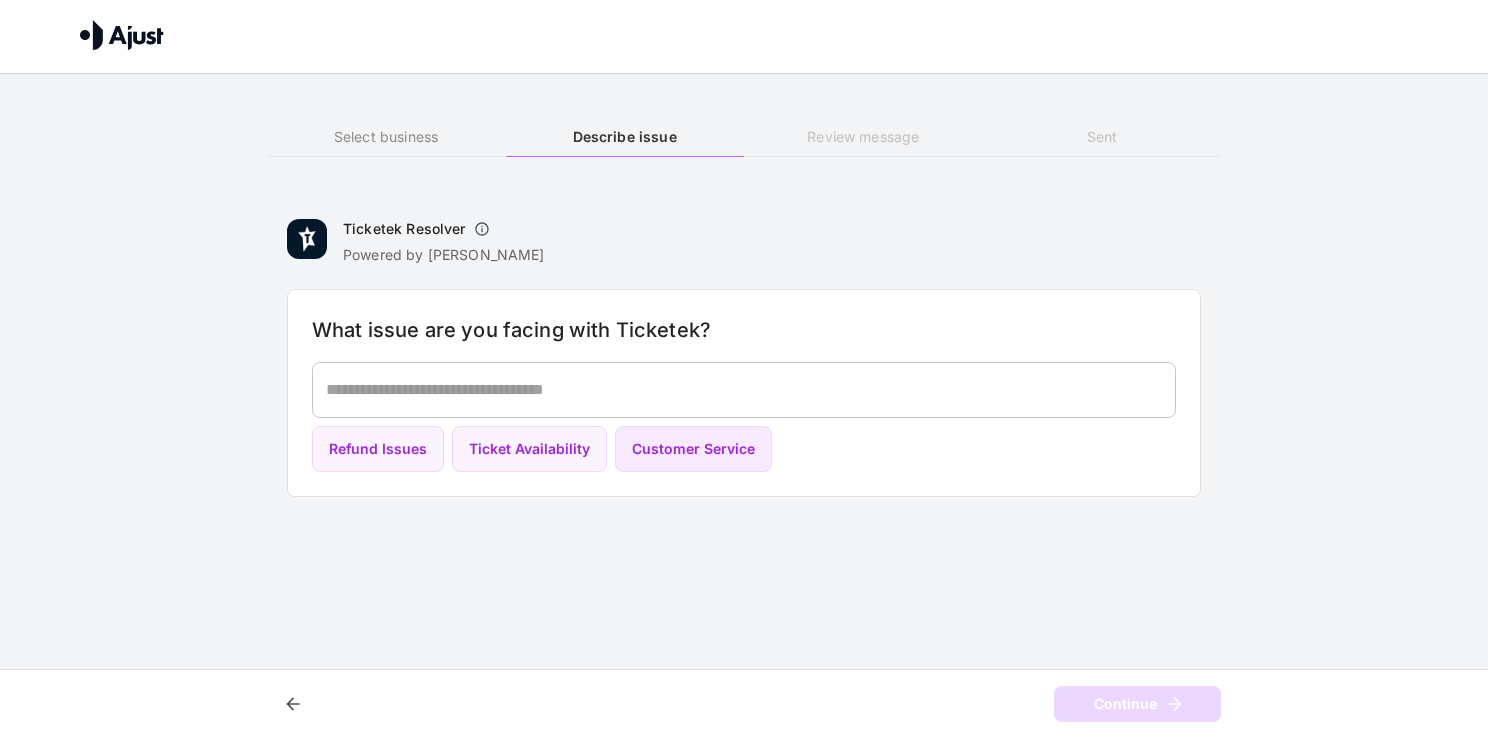 click on "Customer Service" at bounding box center (693, 449) 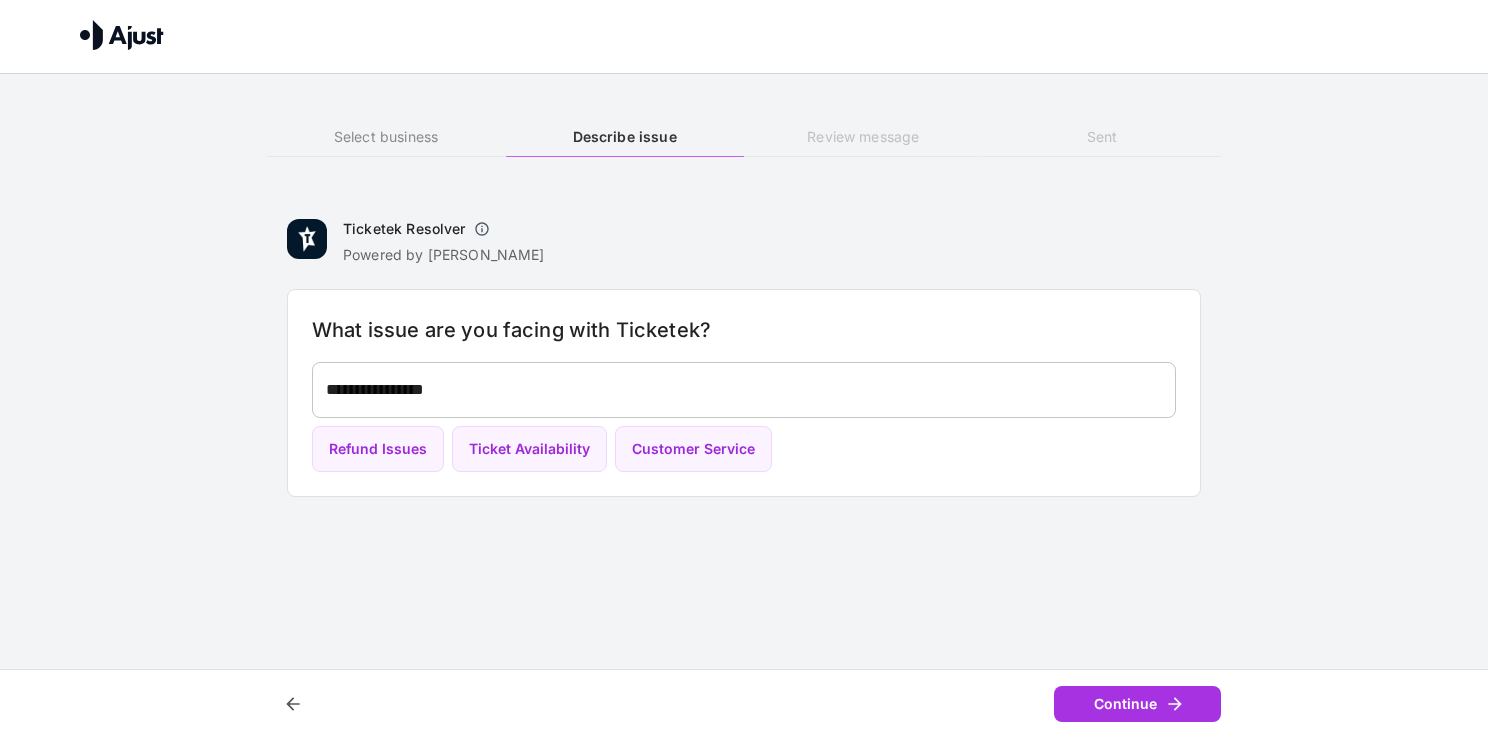 click on "**********" at bounding box center (744, 389) 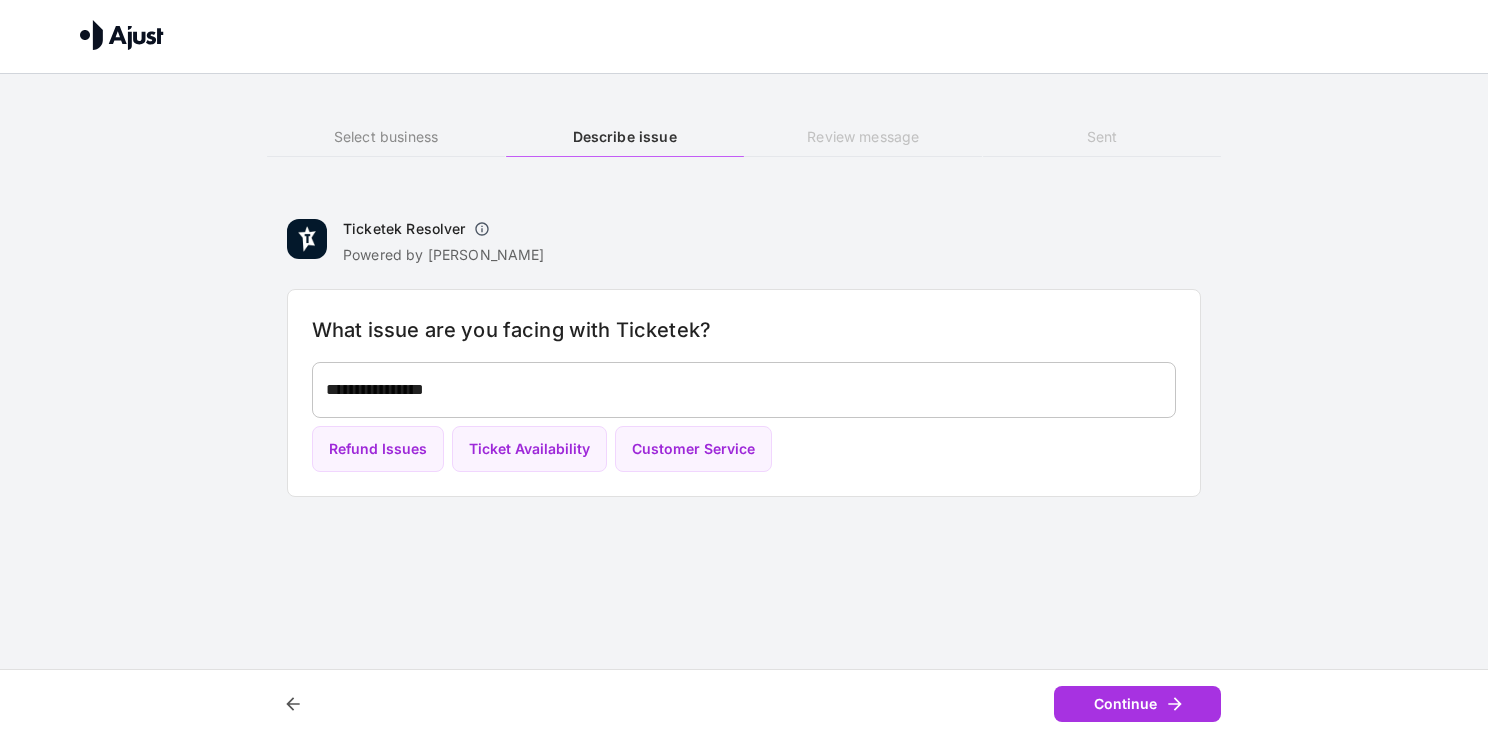 click on "**********" at bounding box center [744, 390] 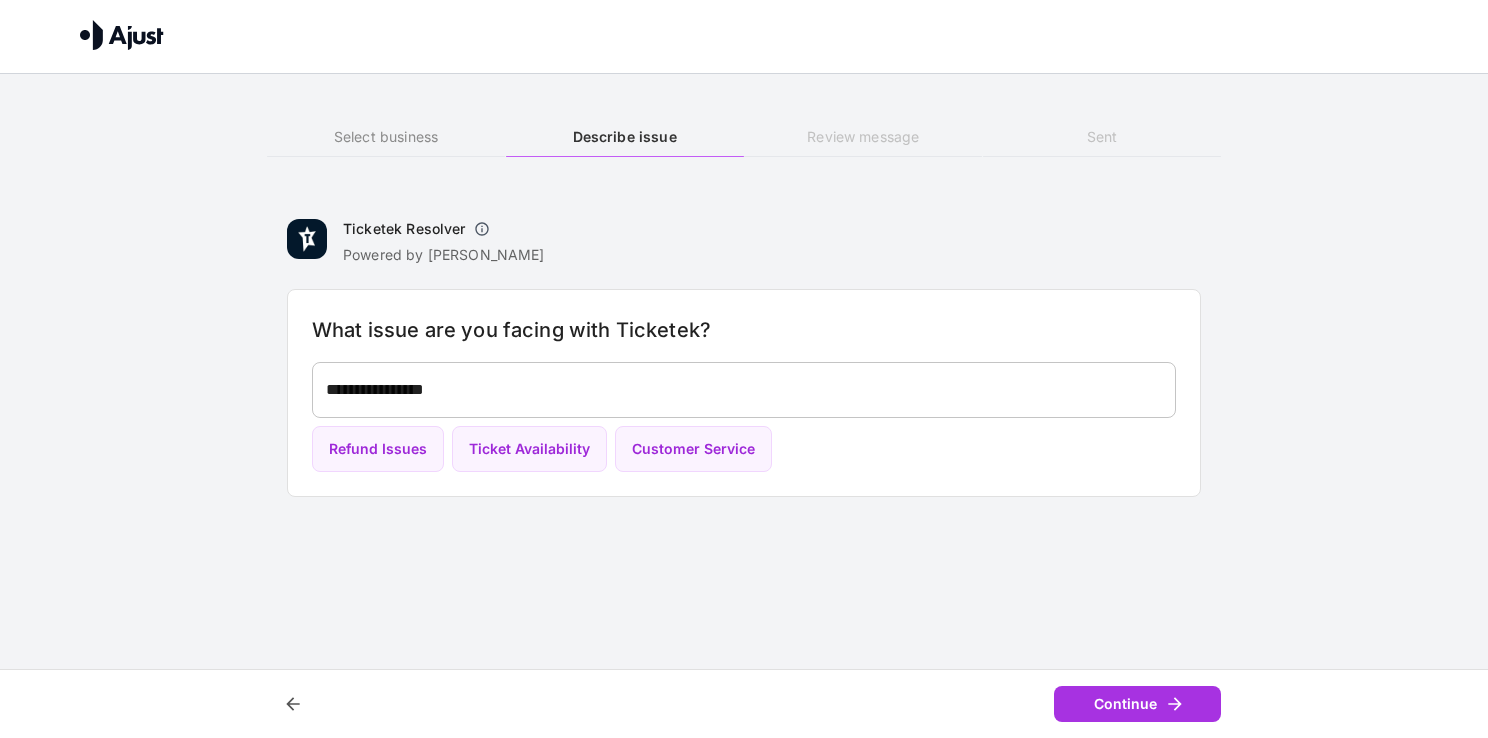 click on "**********" at bounding box center (744, 390) 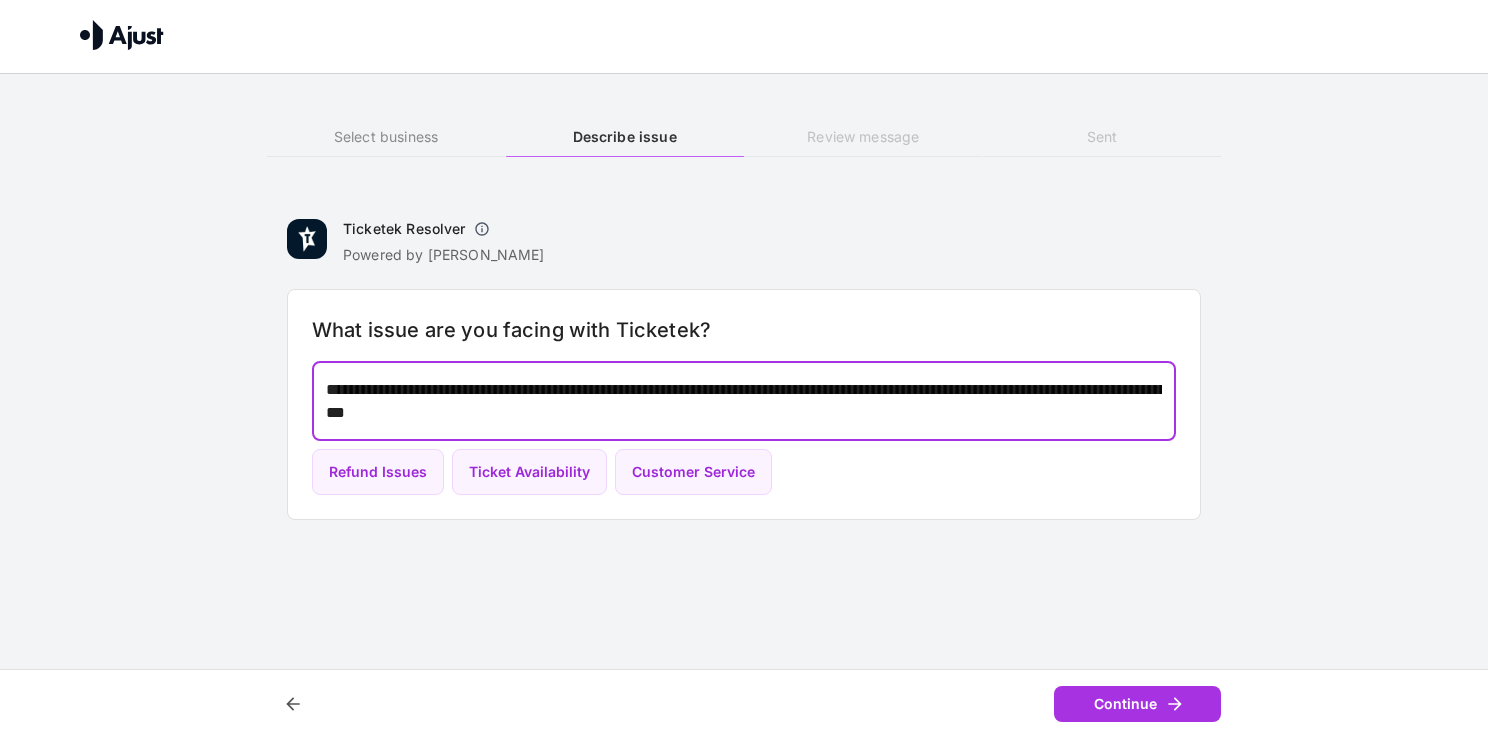 drag, startPoint x: 923, startPoint y: 525, endPoint x: 948, endPoint y: 479, distance: 52.35456 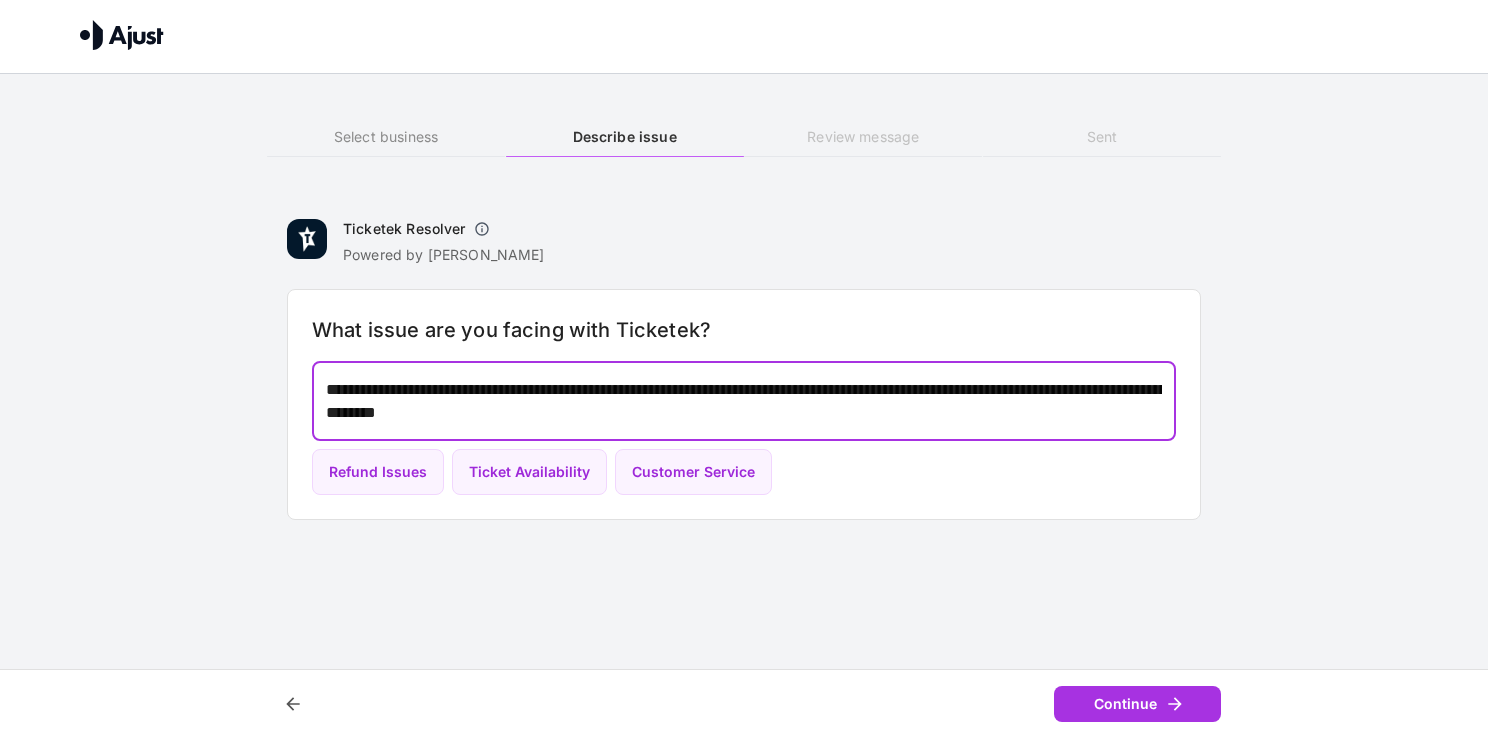 click on "**********" at bounding box center [744, 401] 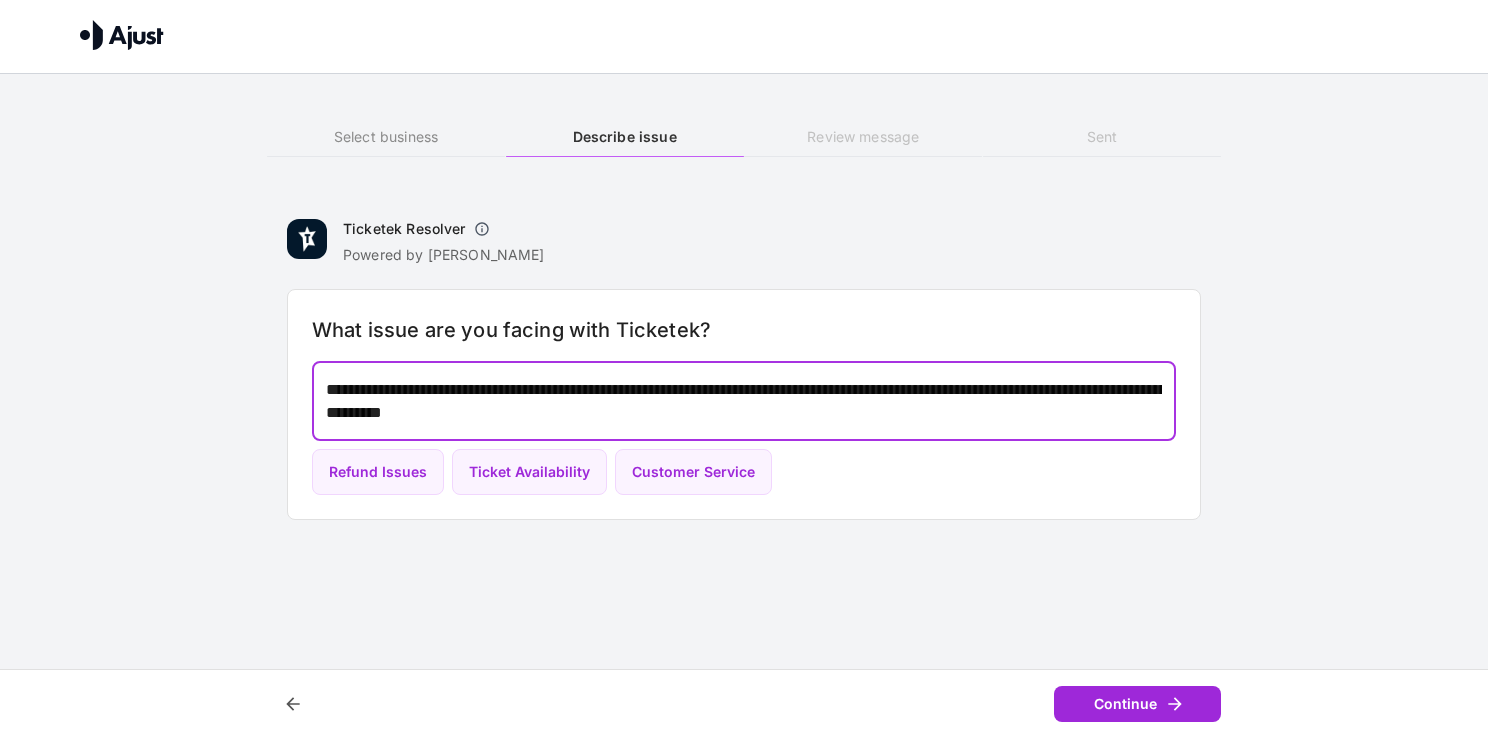type on "**********" 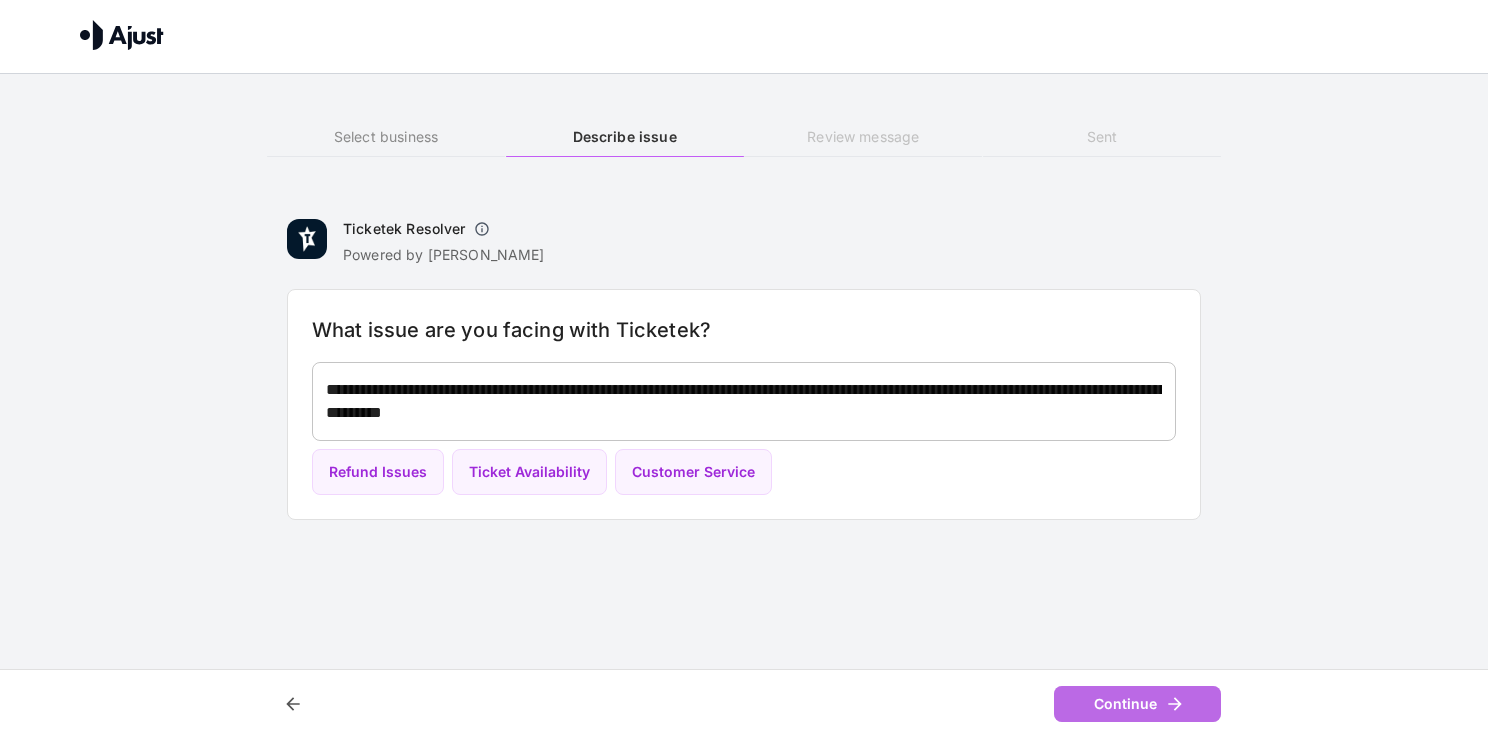 click on "Continue" at bounding box center [1137, 704] 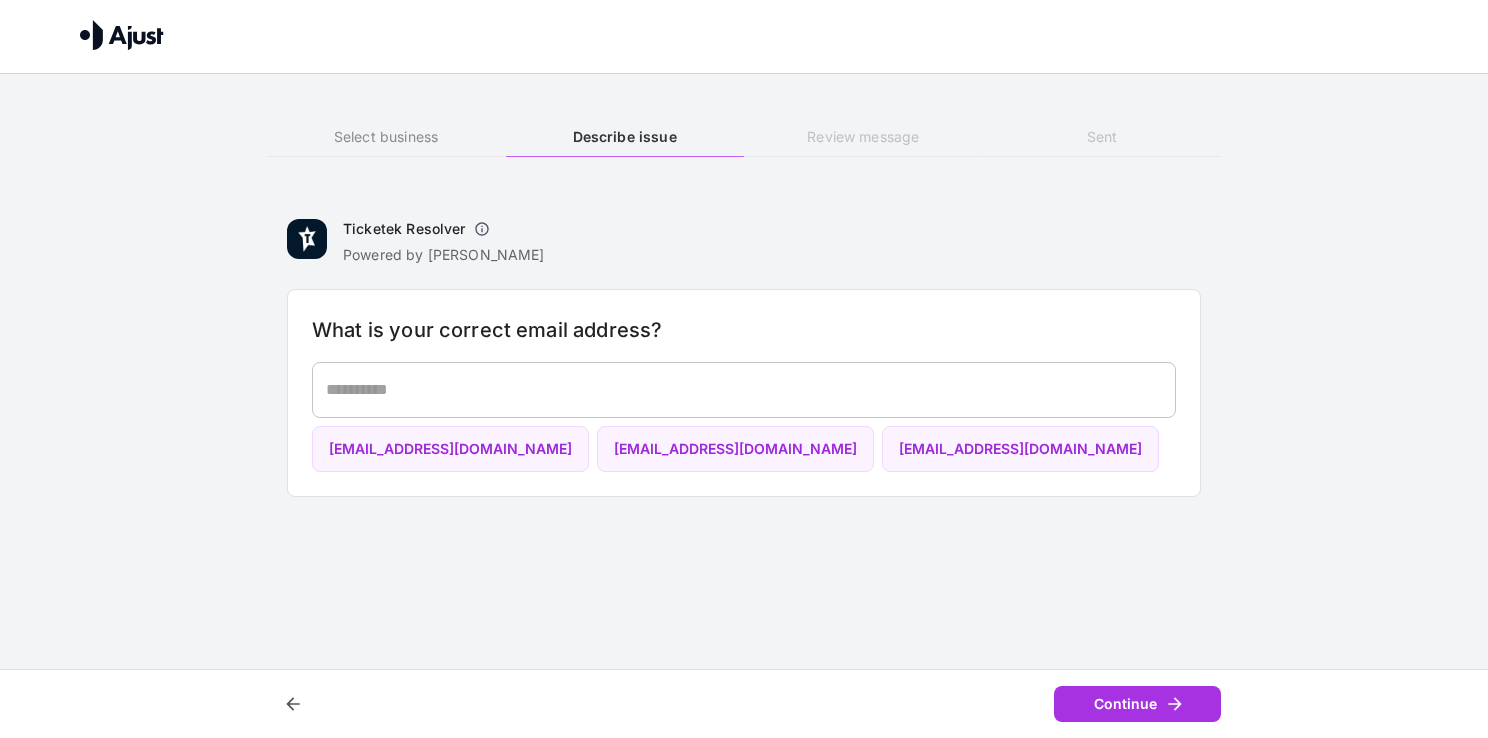 click on "Ticketek Resolver Powered by Ajust" at bounding box center [744, 239] 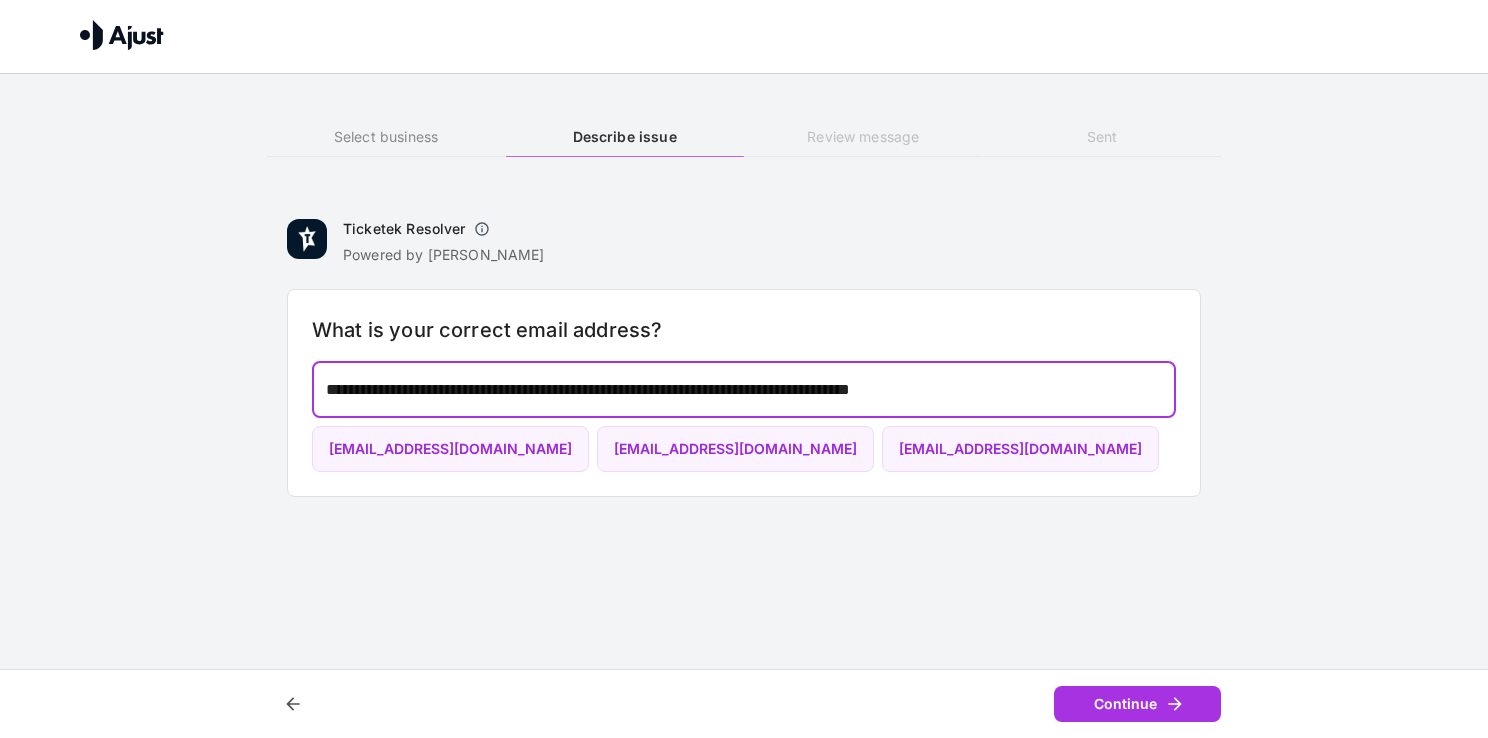 click on "**********" at bounding box center (744, 390) 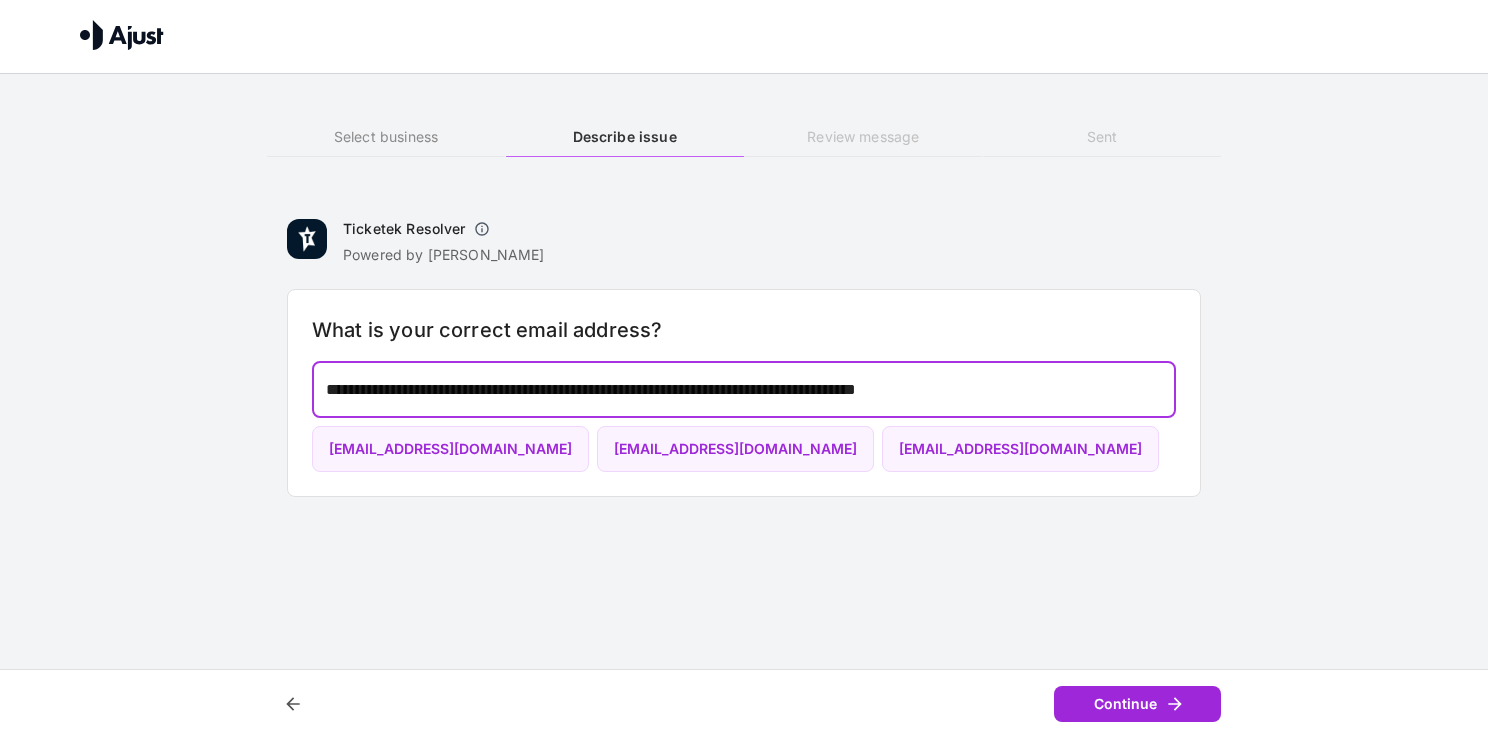 type on "**********" 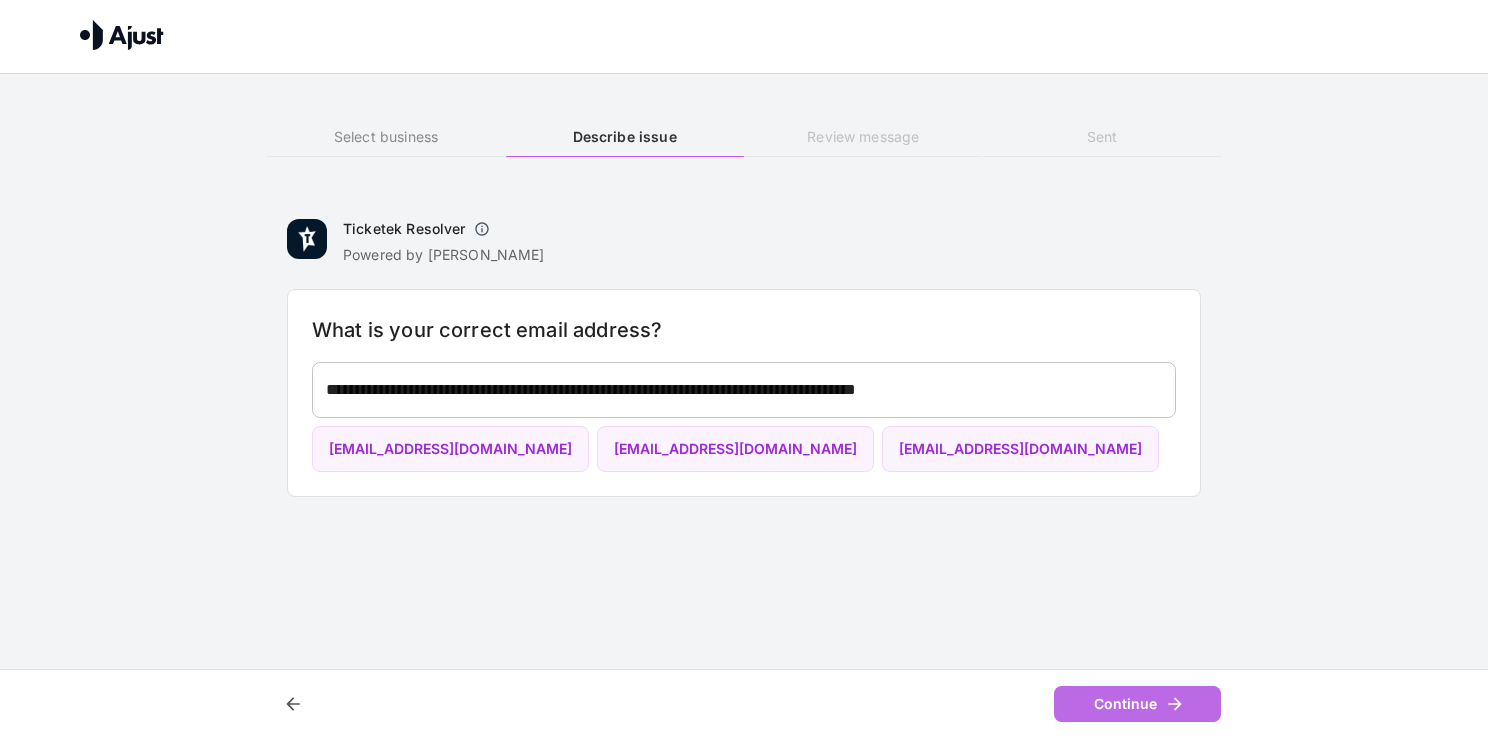 click on "Continue" at bounding box center (1137, 704) 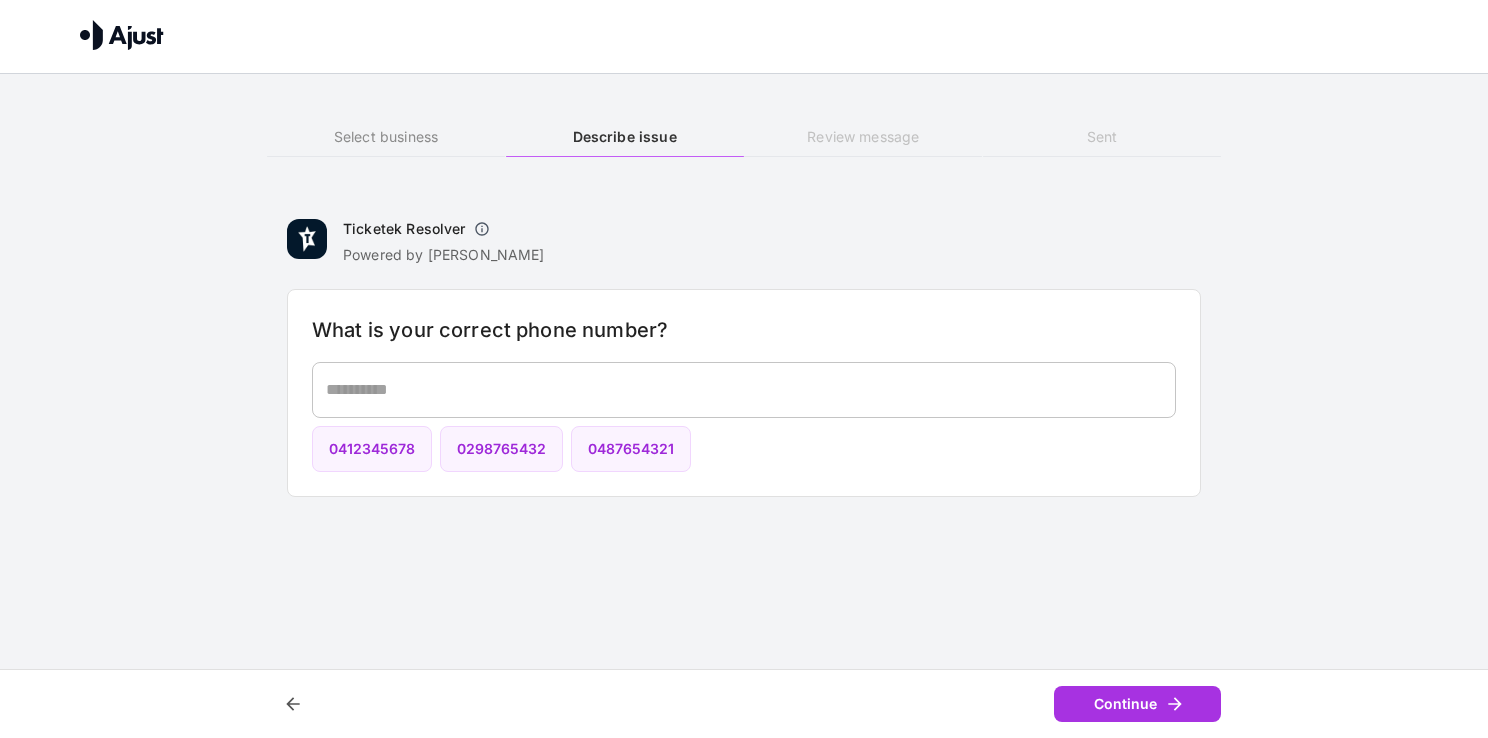 click at bounding box center (744, 389) 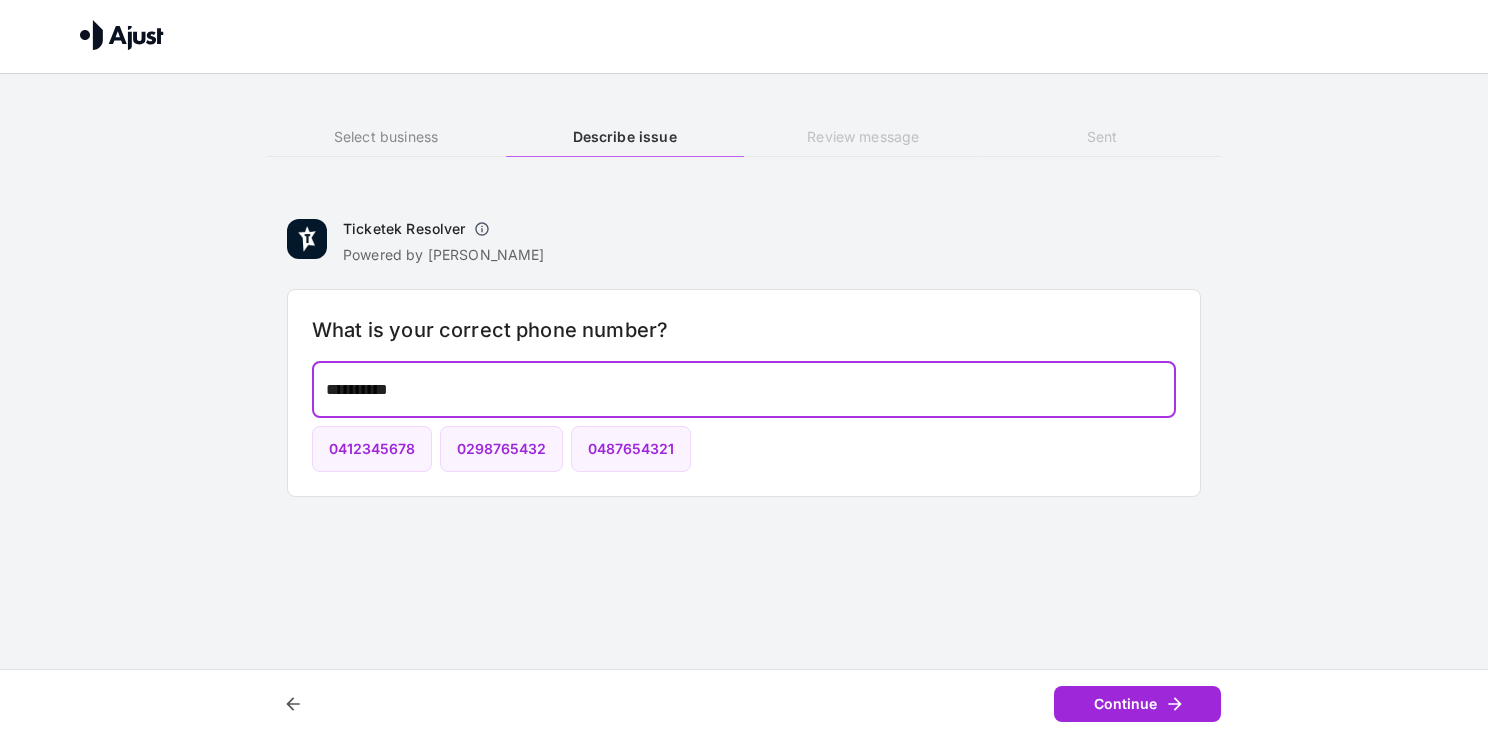 type on "**********" 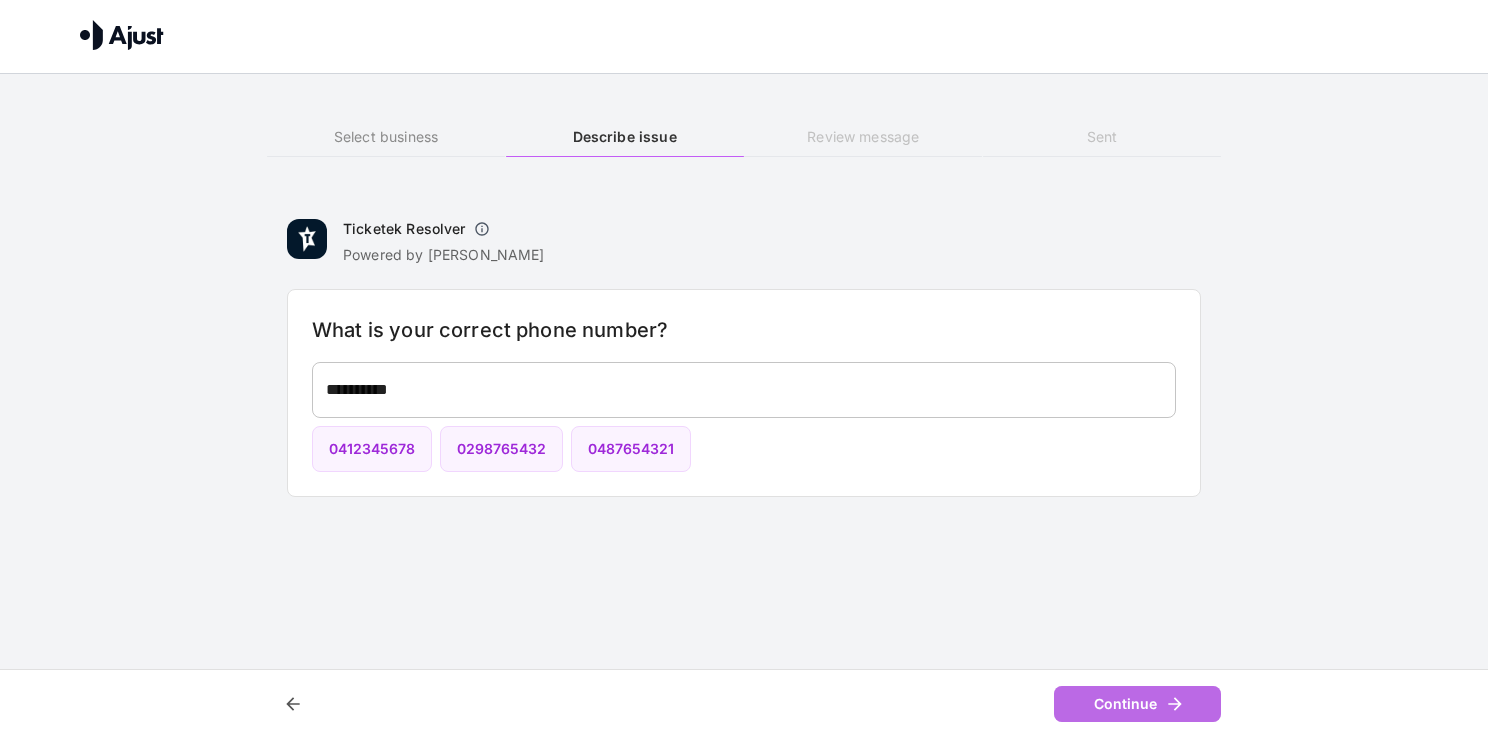 click on "Continue" at bounding box center [1137, 704] 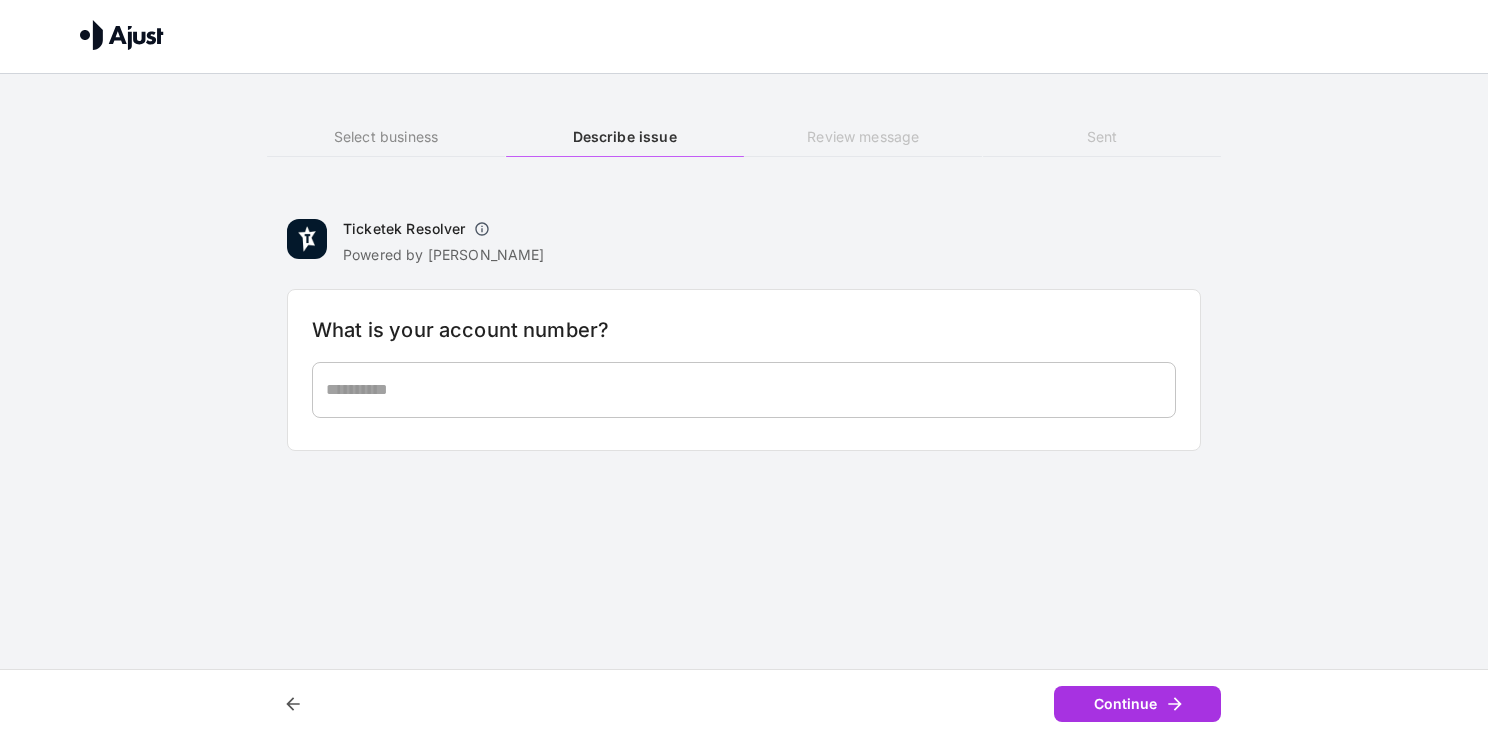 click at bounding box center (744, 389) 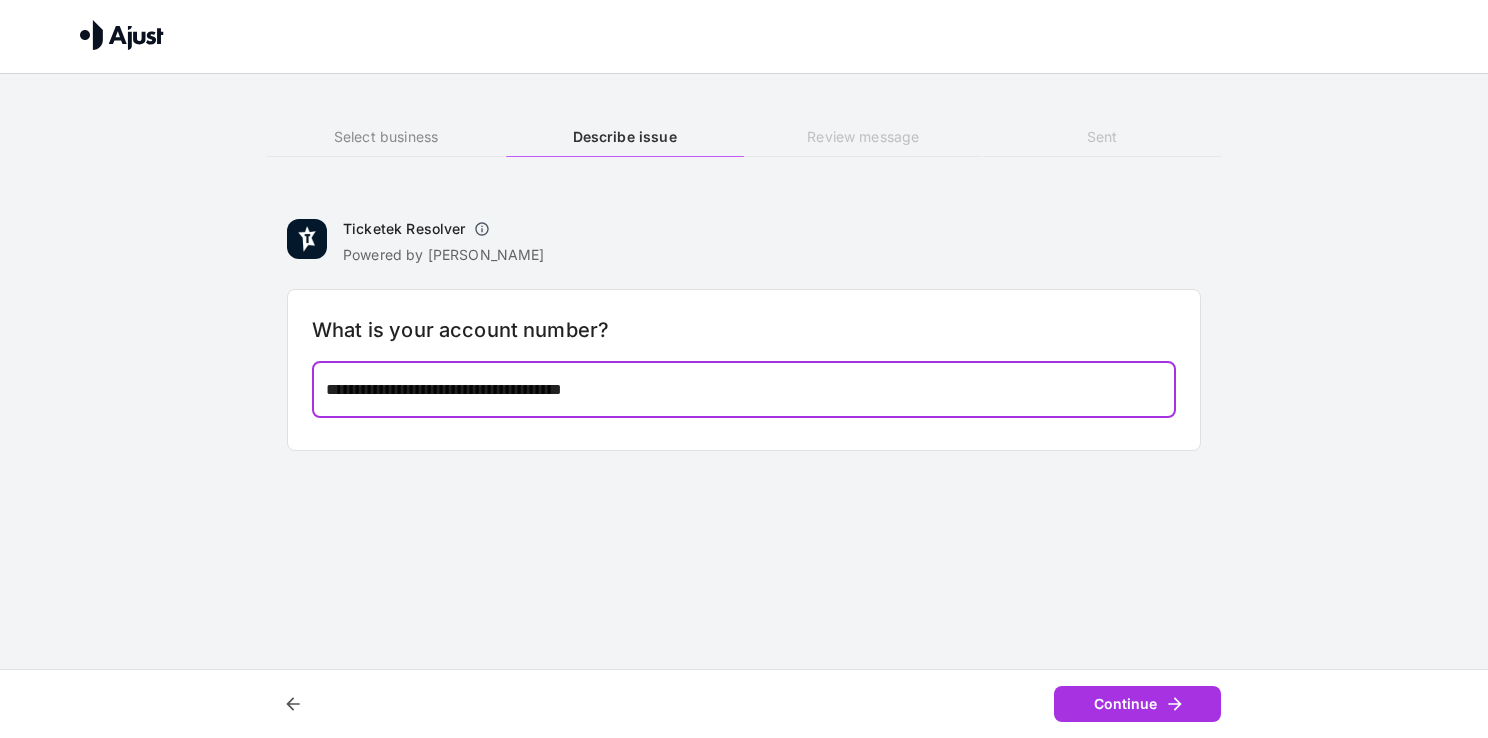 click on "**********" at bounding box center [744, 370] 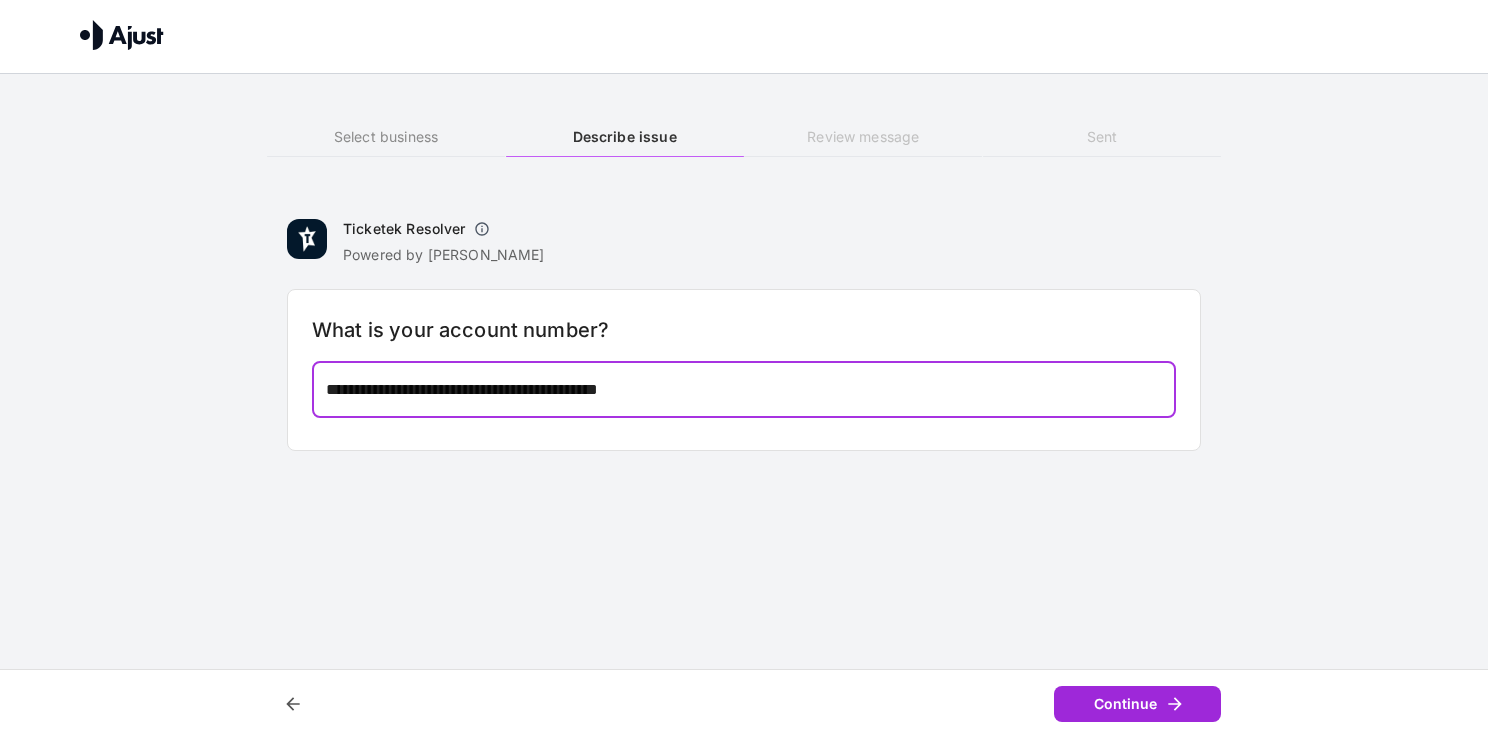 type on "**********" 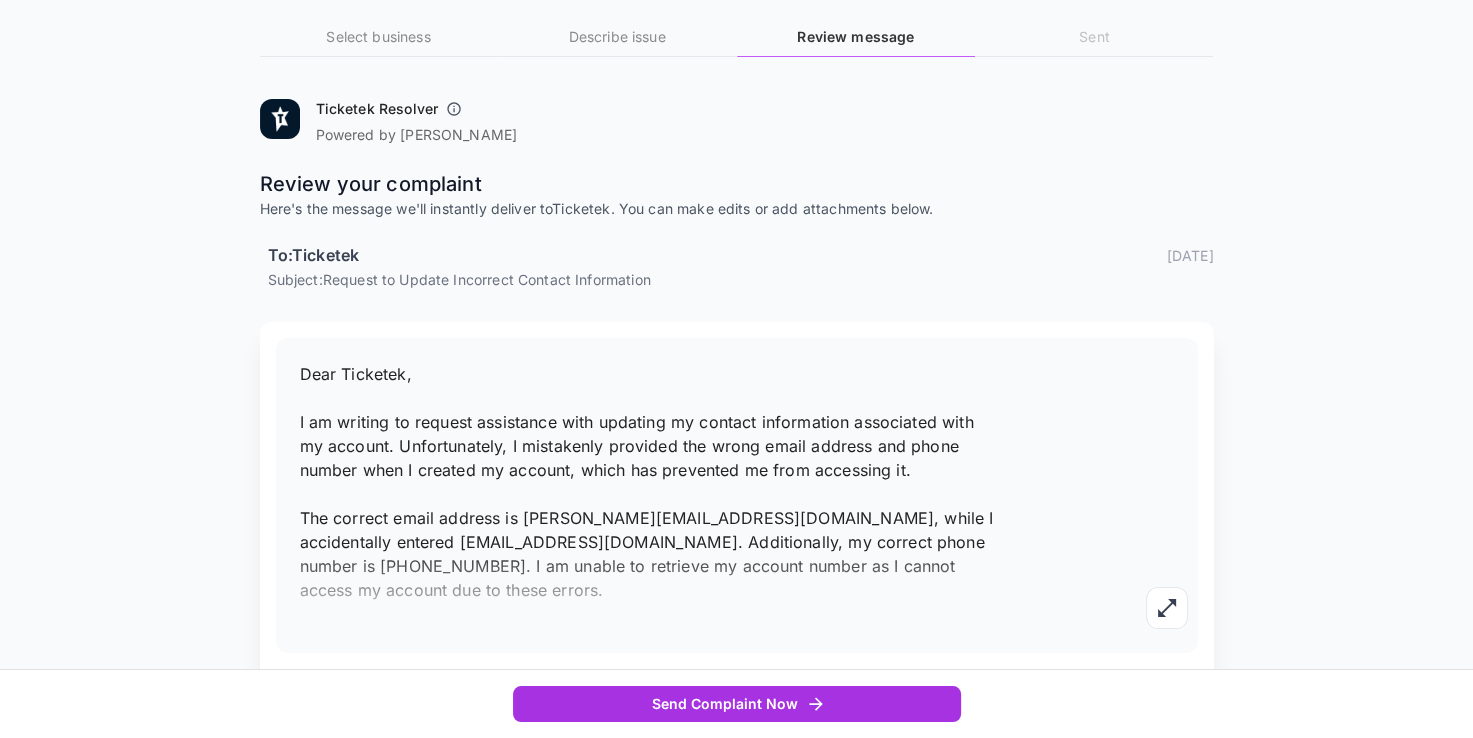 scroll, scrollTop: 175, scrollLeft: 0, axis: vertical 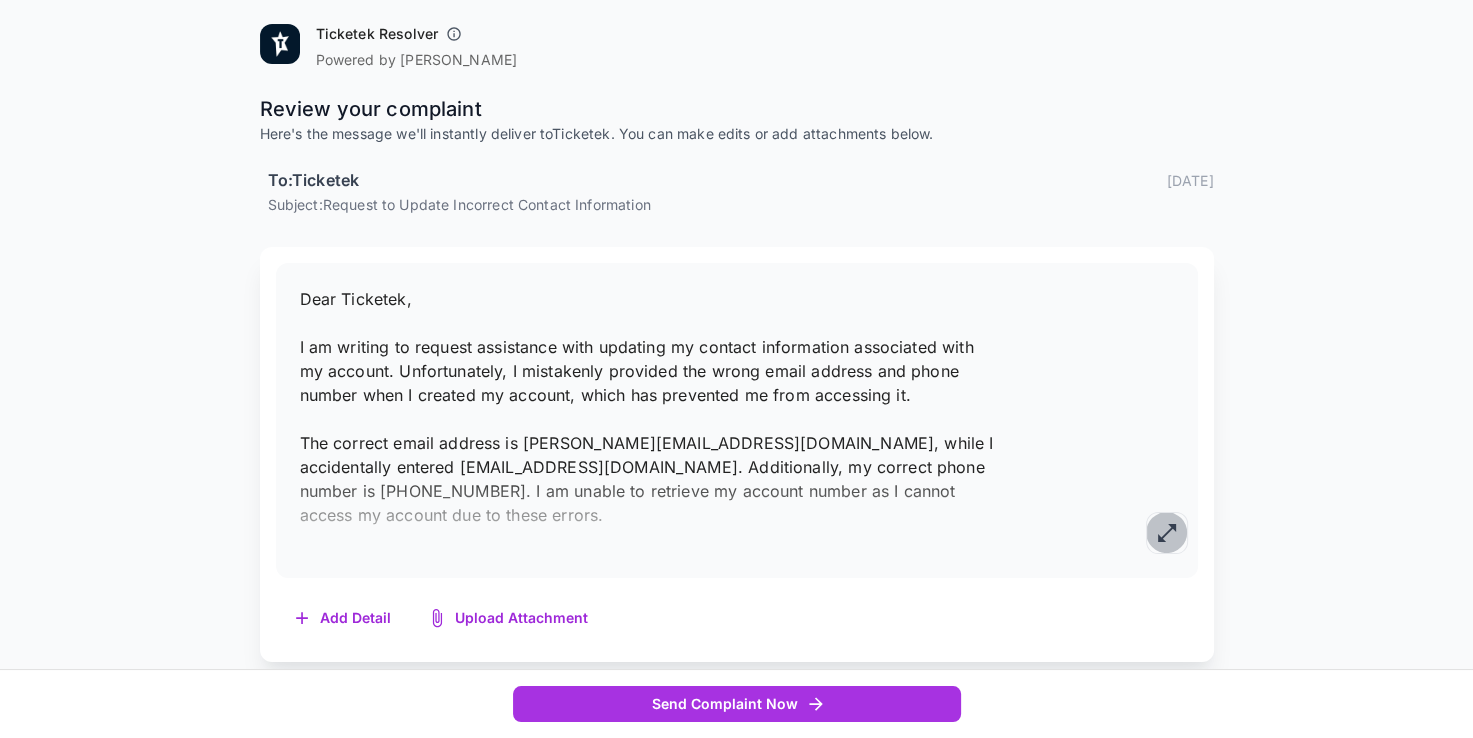 click 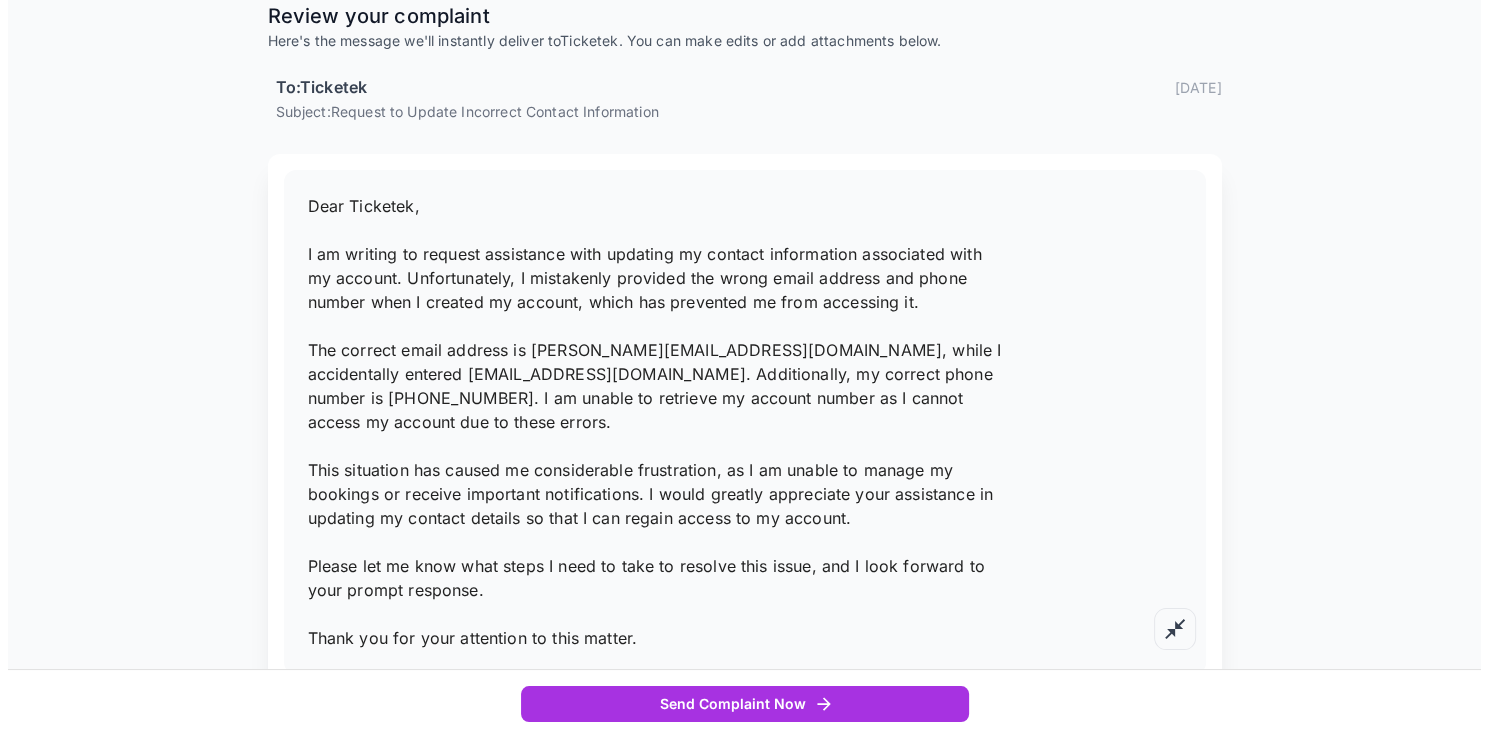 scroll, scrollTop: 343, scrollLeft: 0, axis: vertical 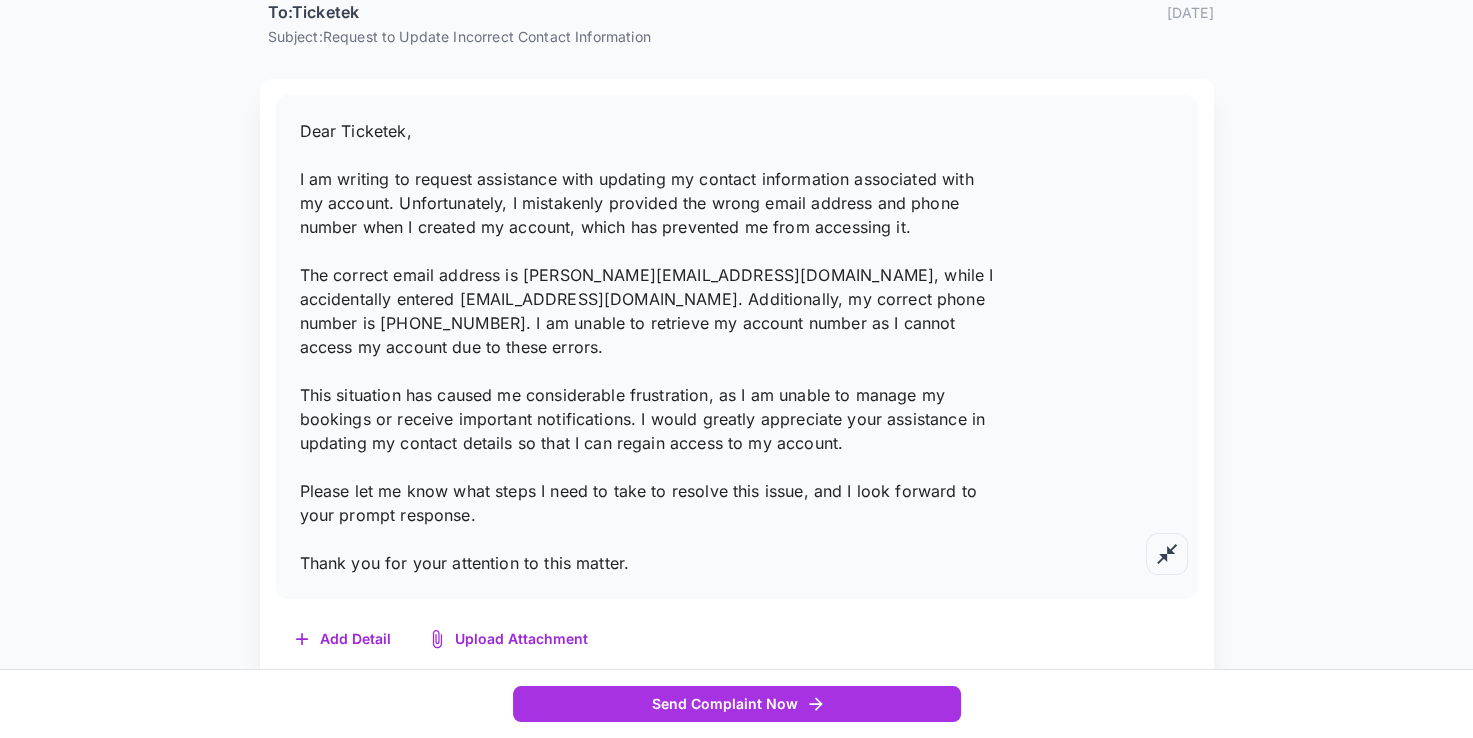 click on "Add Detail" at bounding box center [343, 639] 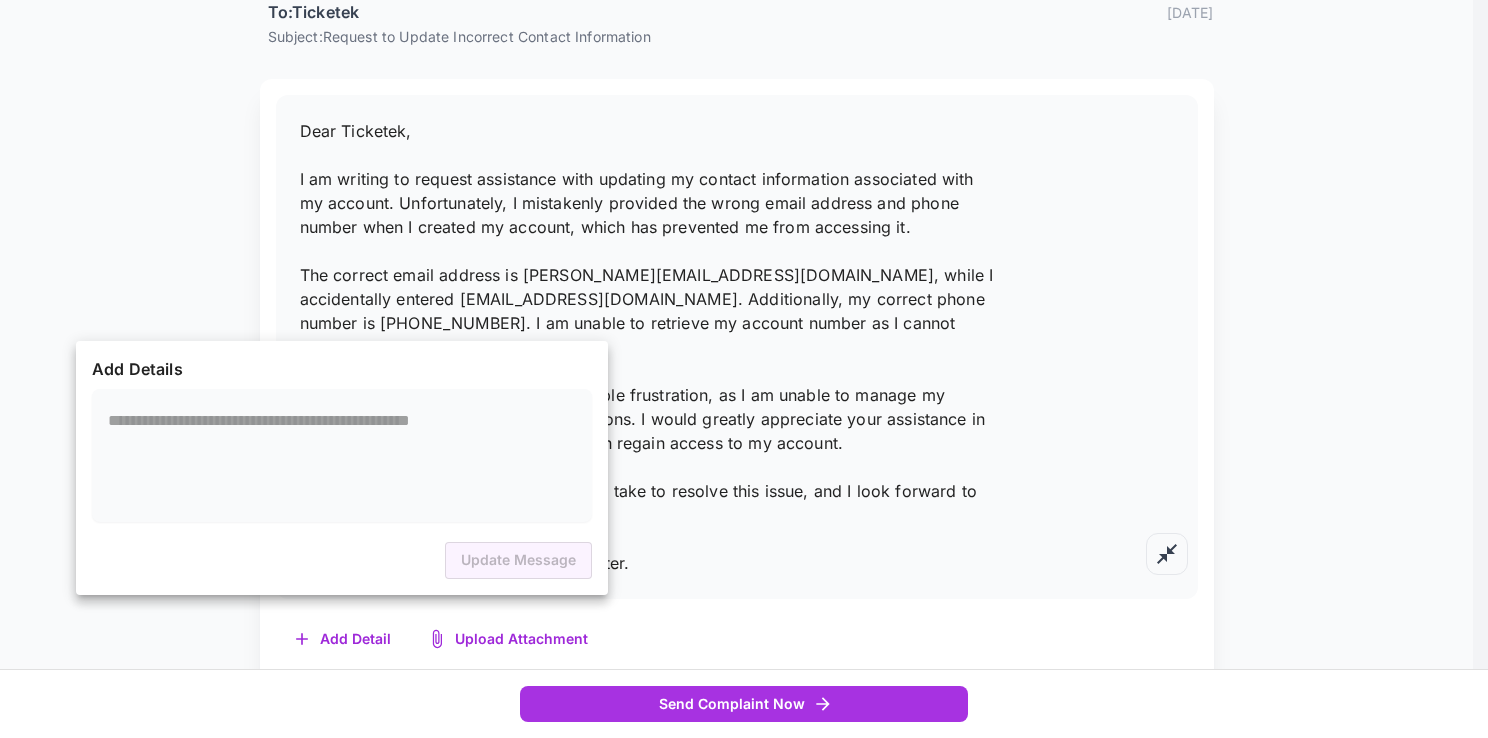 click at bounding box center (342, 455) 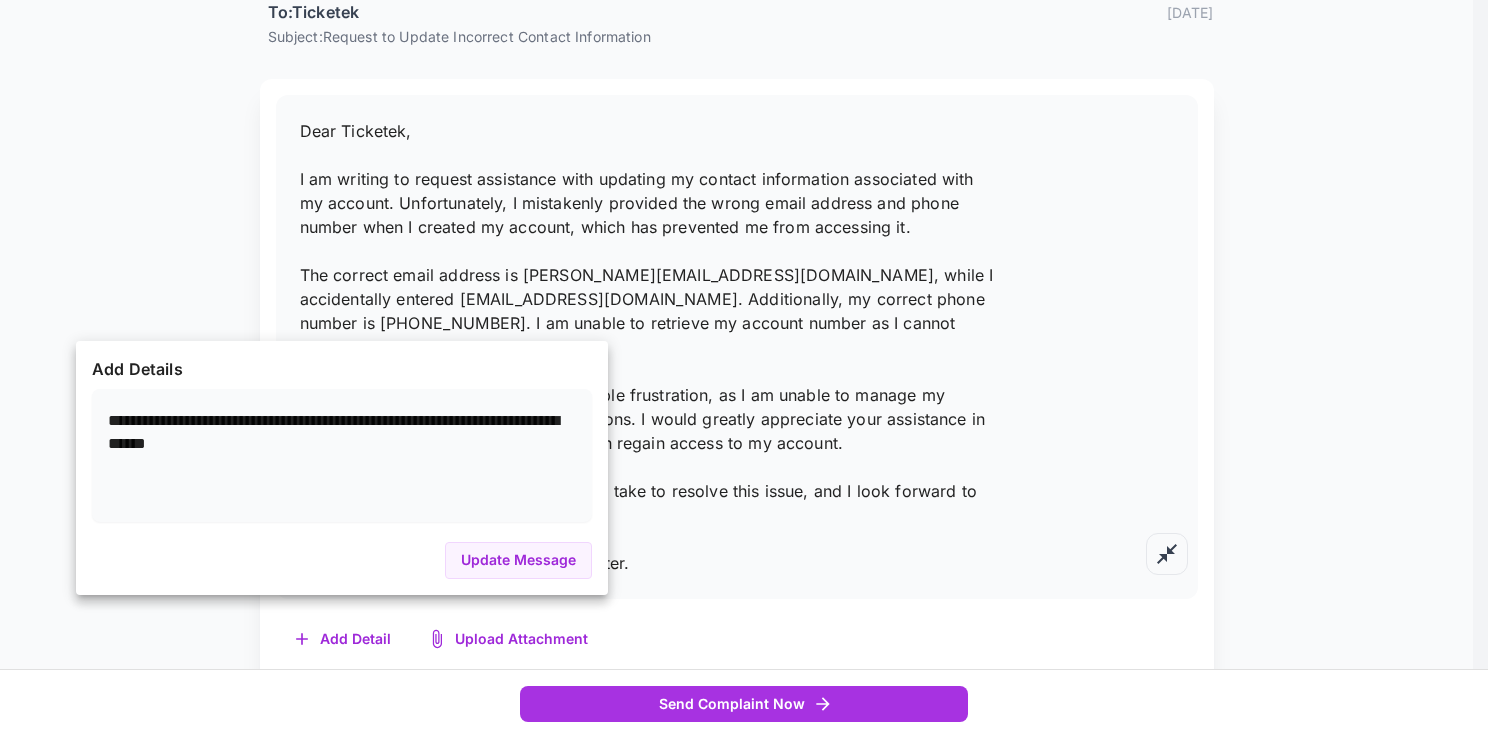 click on "**********" at bounding box center [342, 455] 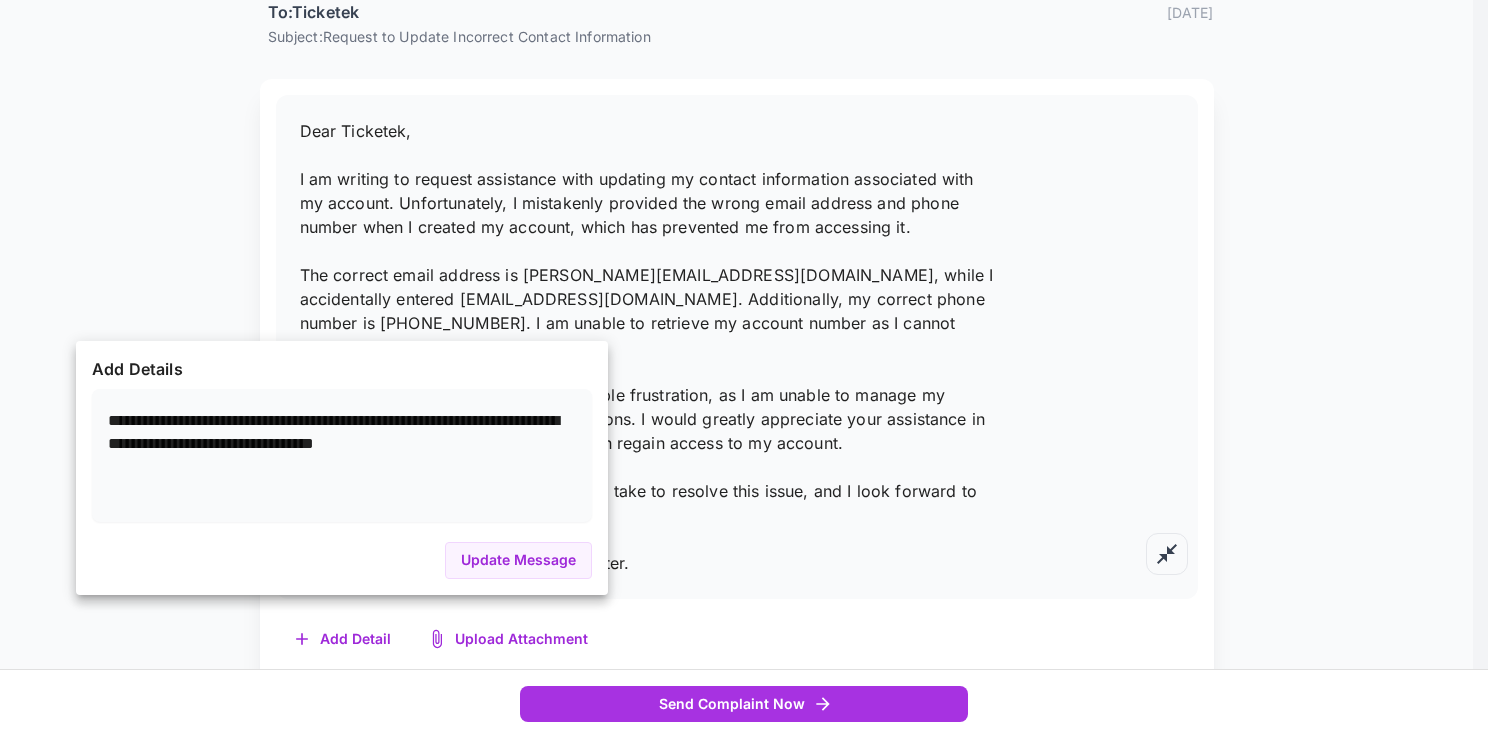 click on "**********" at bounding box center [342, 455] 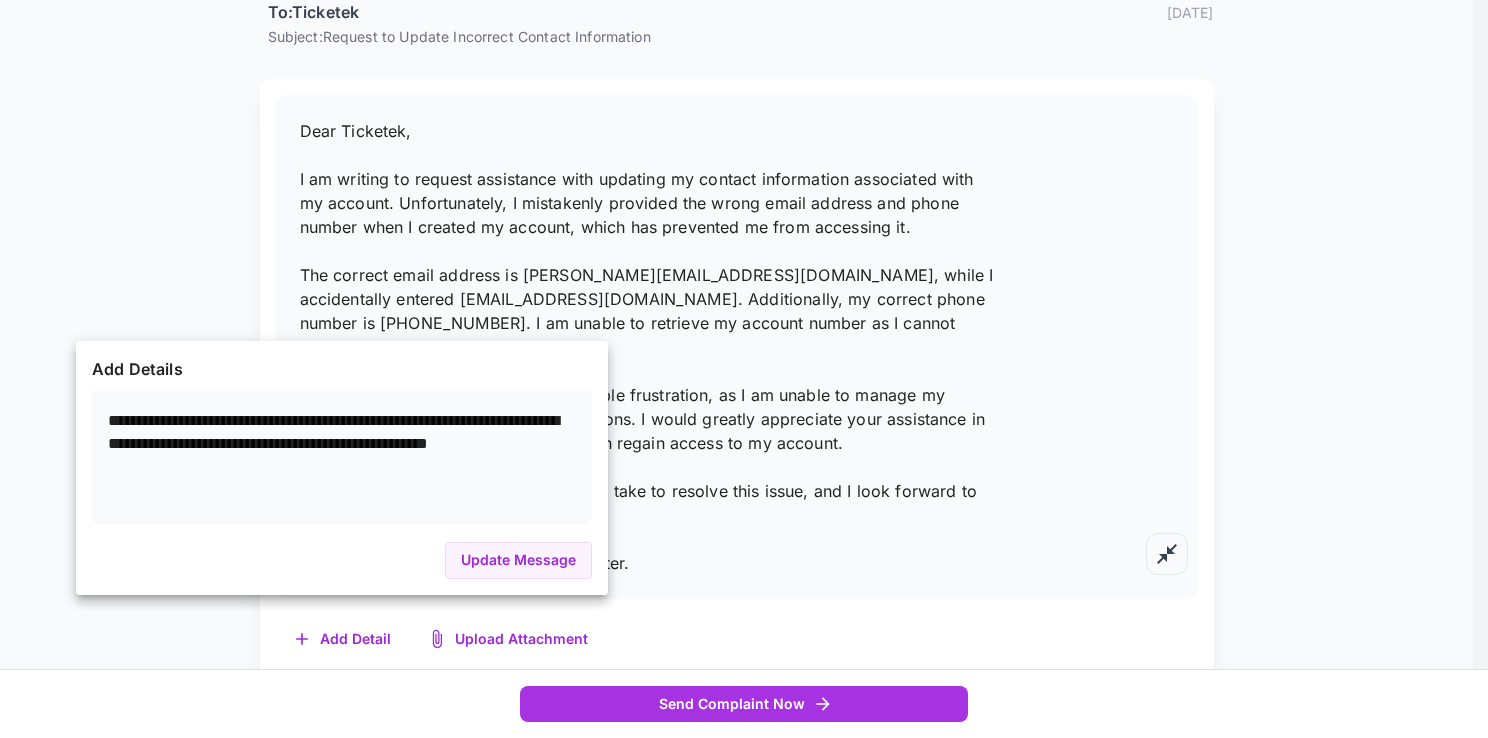 type on "**********" 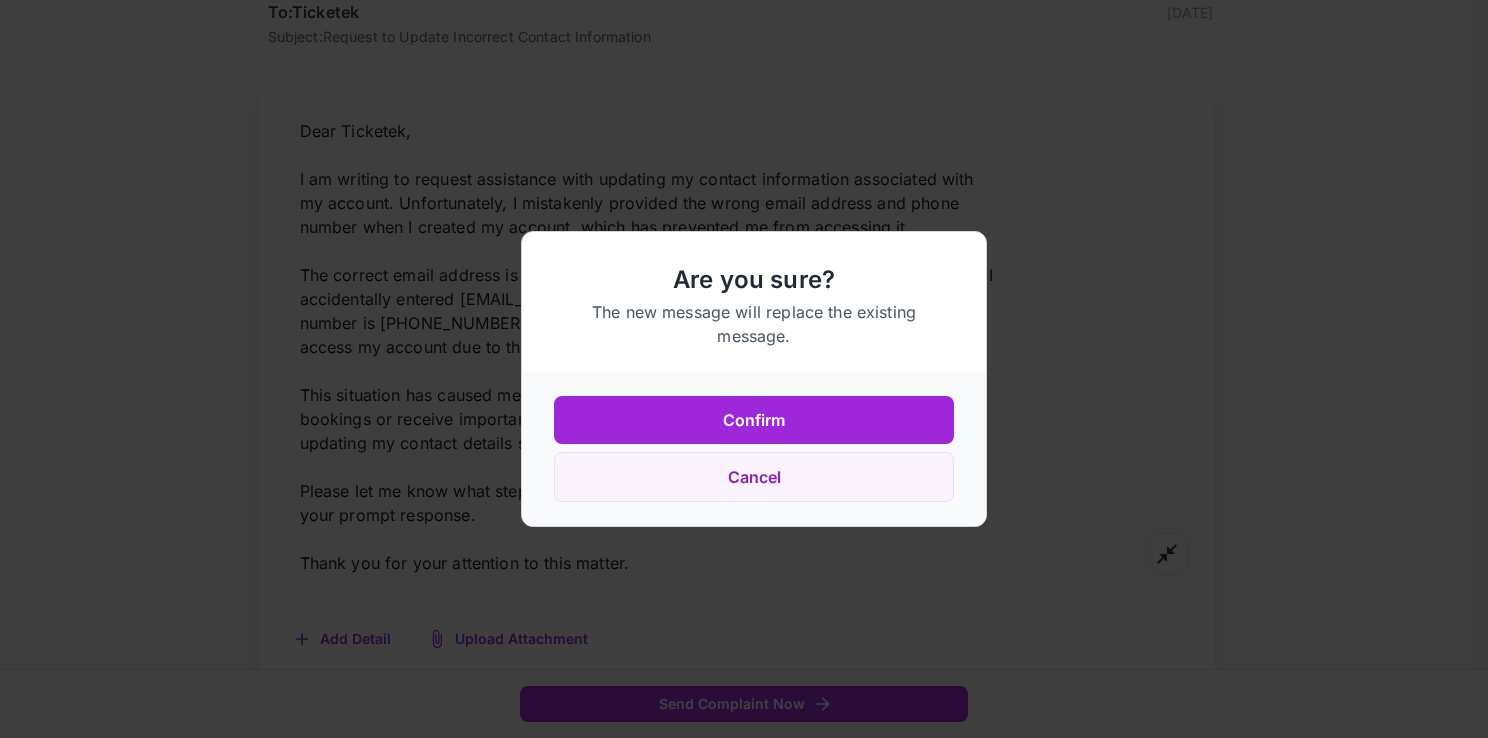click on "Confirm" at bounding box center [754, 420] 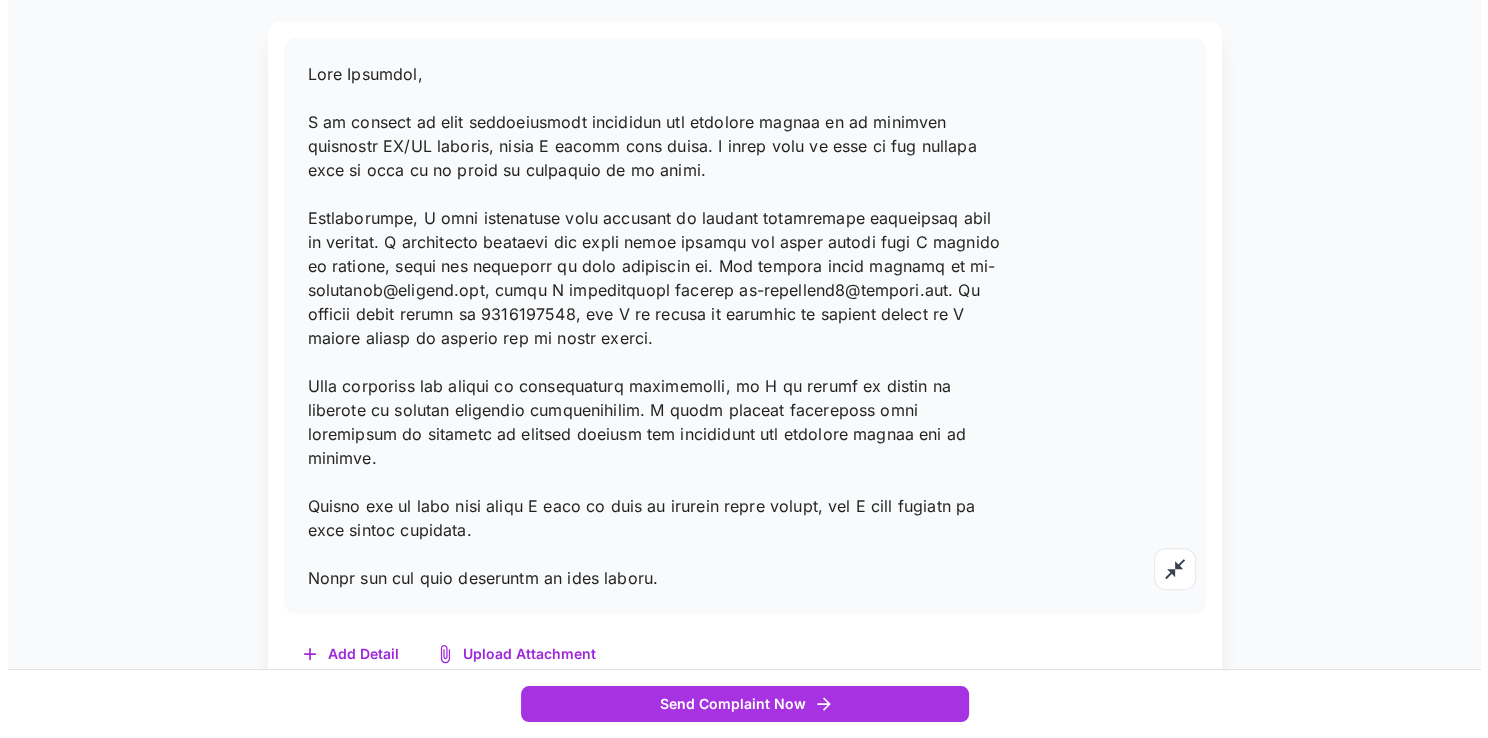 scroll, scrollTop: 415, scrollLeft: 0, axis: vertical 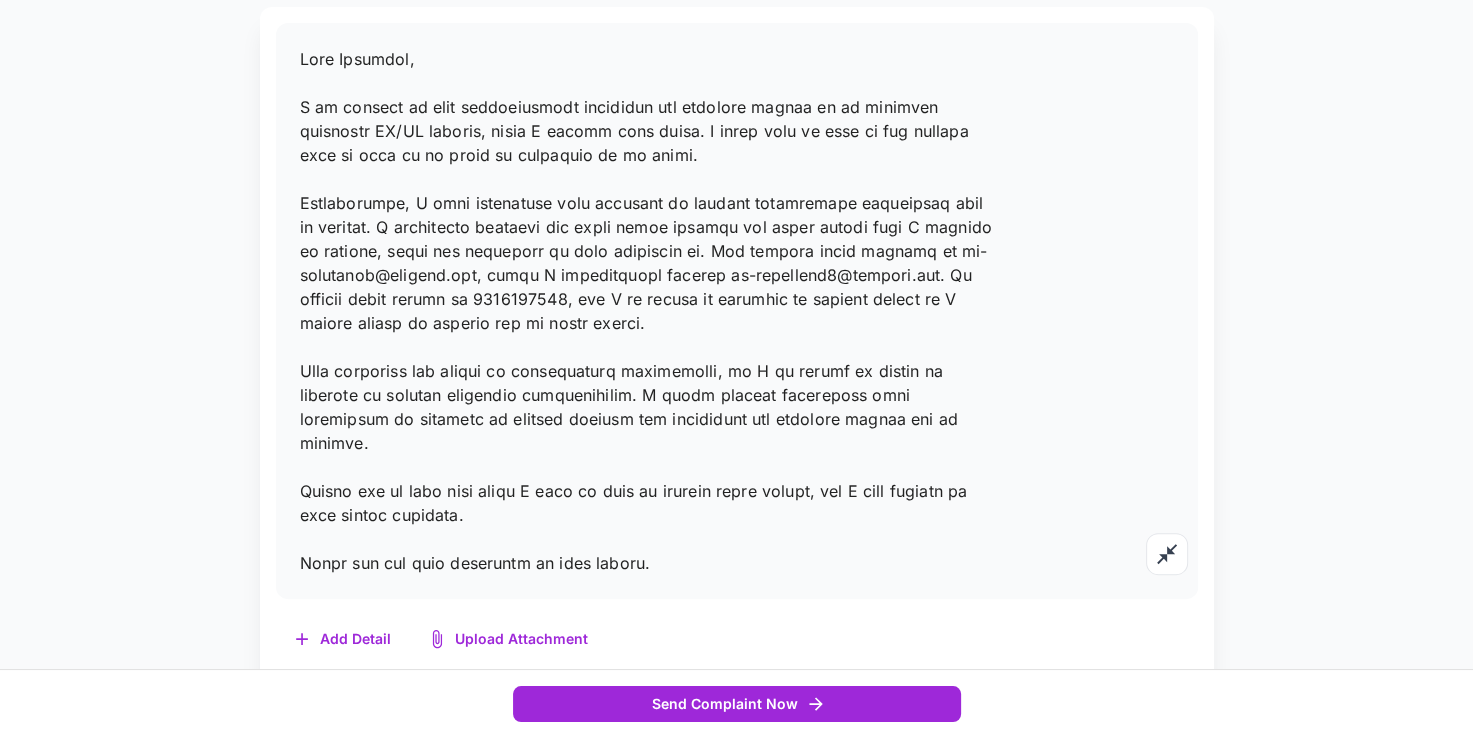 click on "Send Complaint Now" at bounding box center [737, 704] 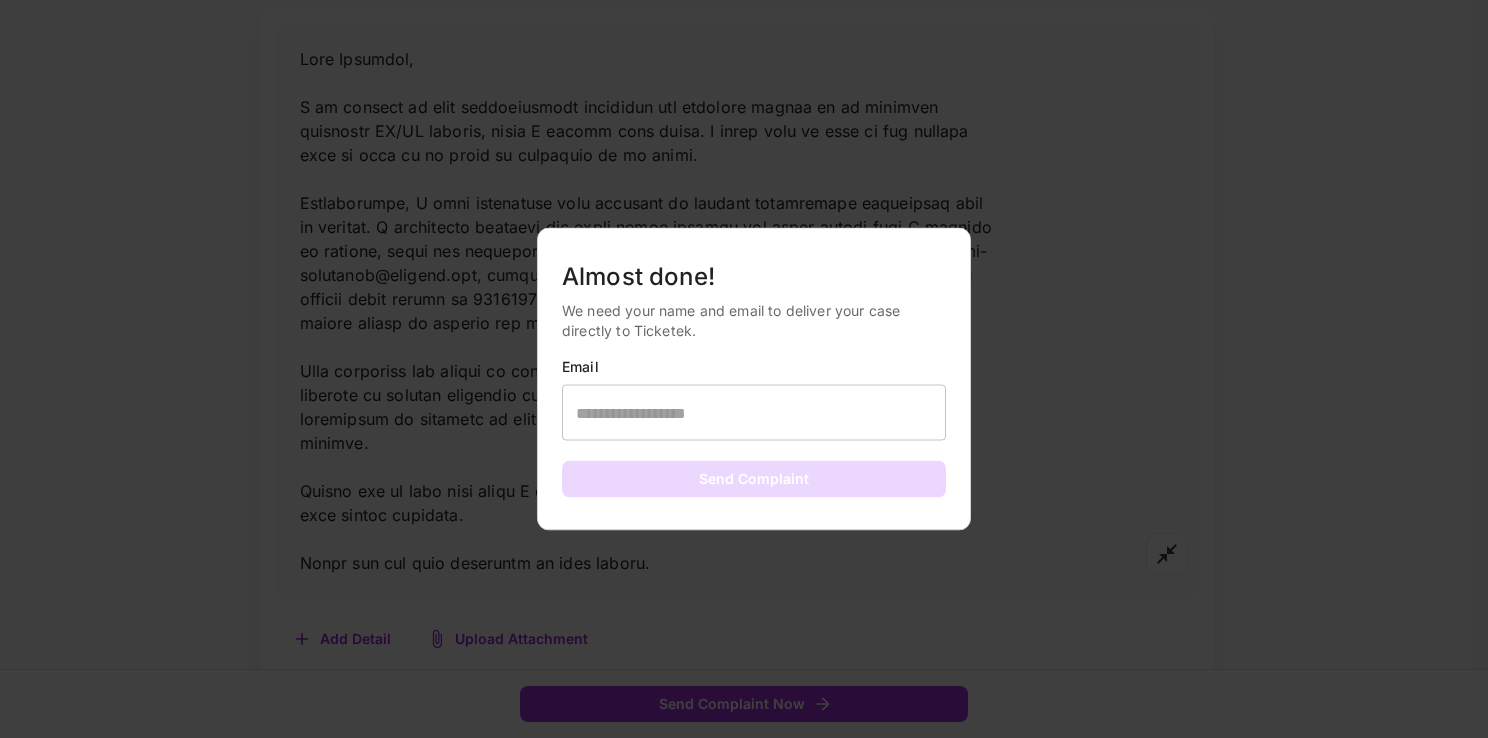 click at bounding box center (754, 413) 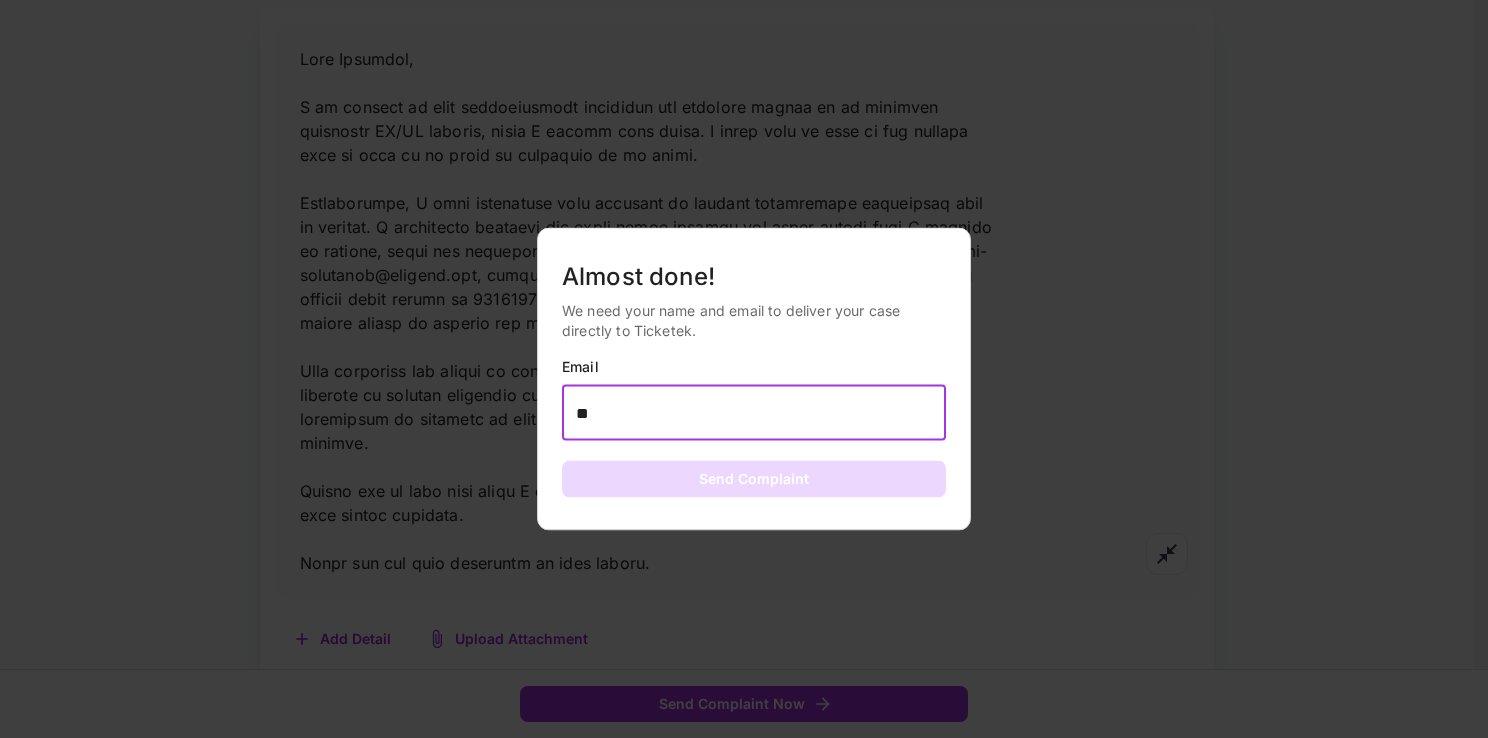 type on "*" 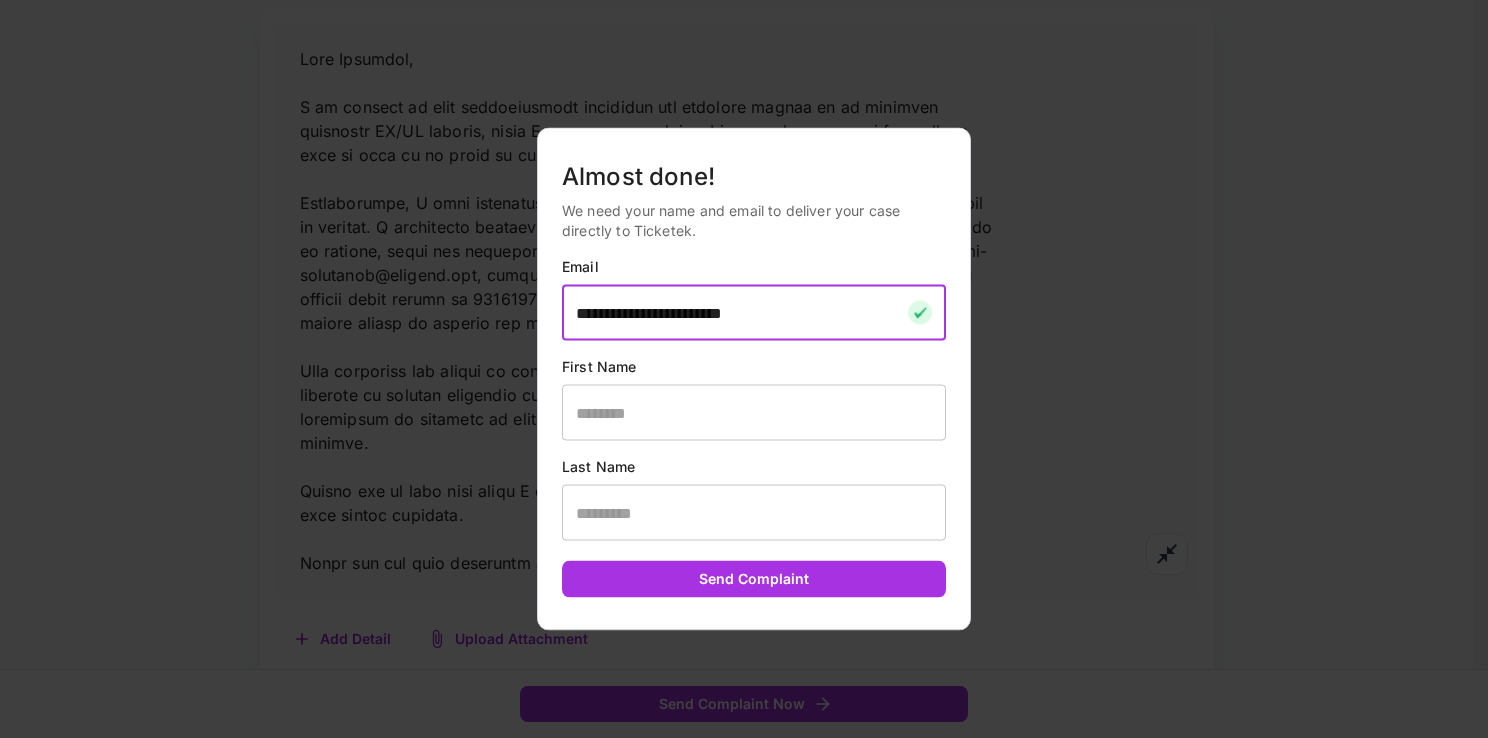 type on "**********" 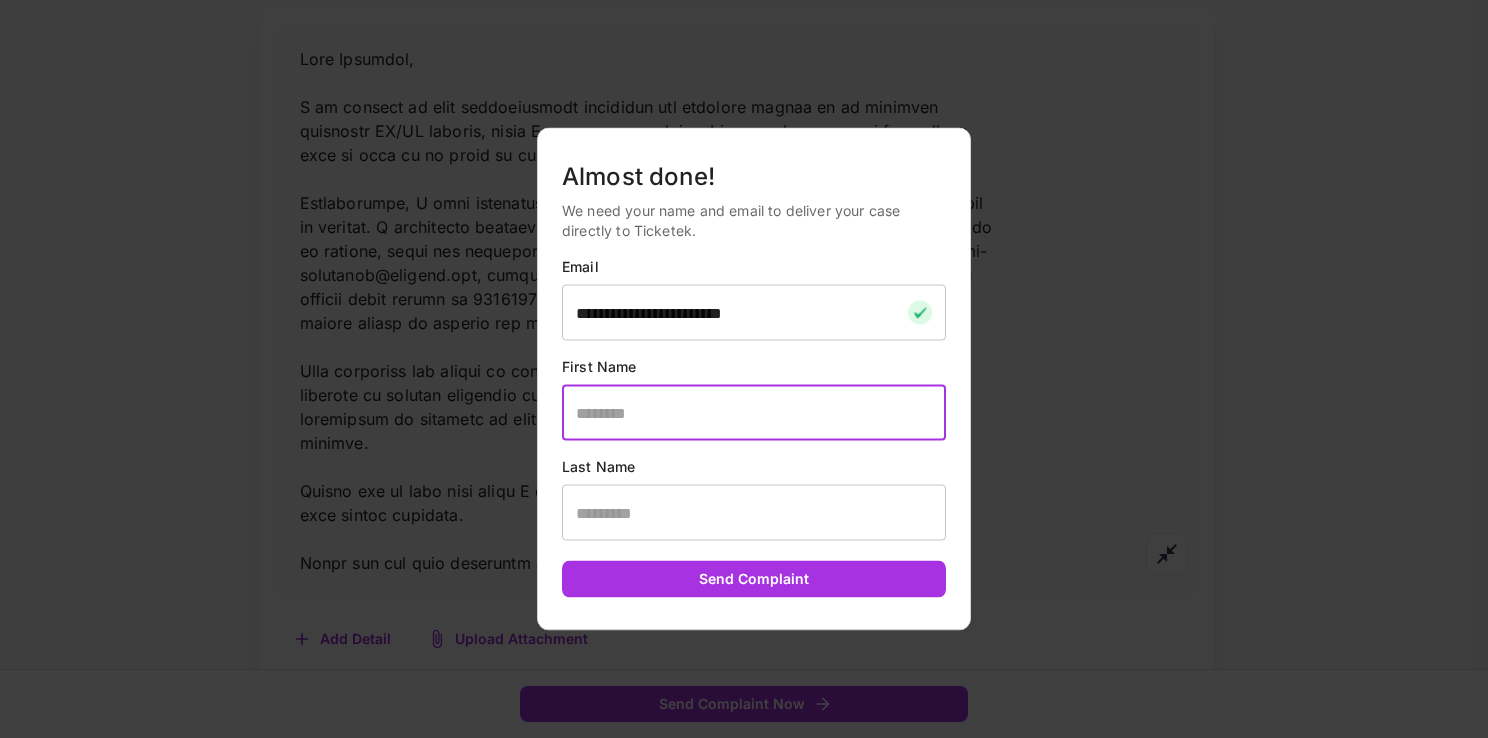 click at bounding box center (754, 413) 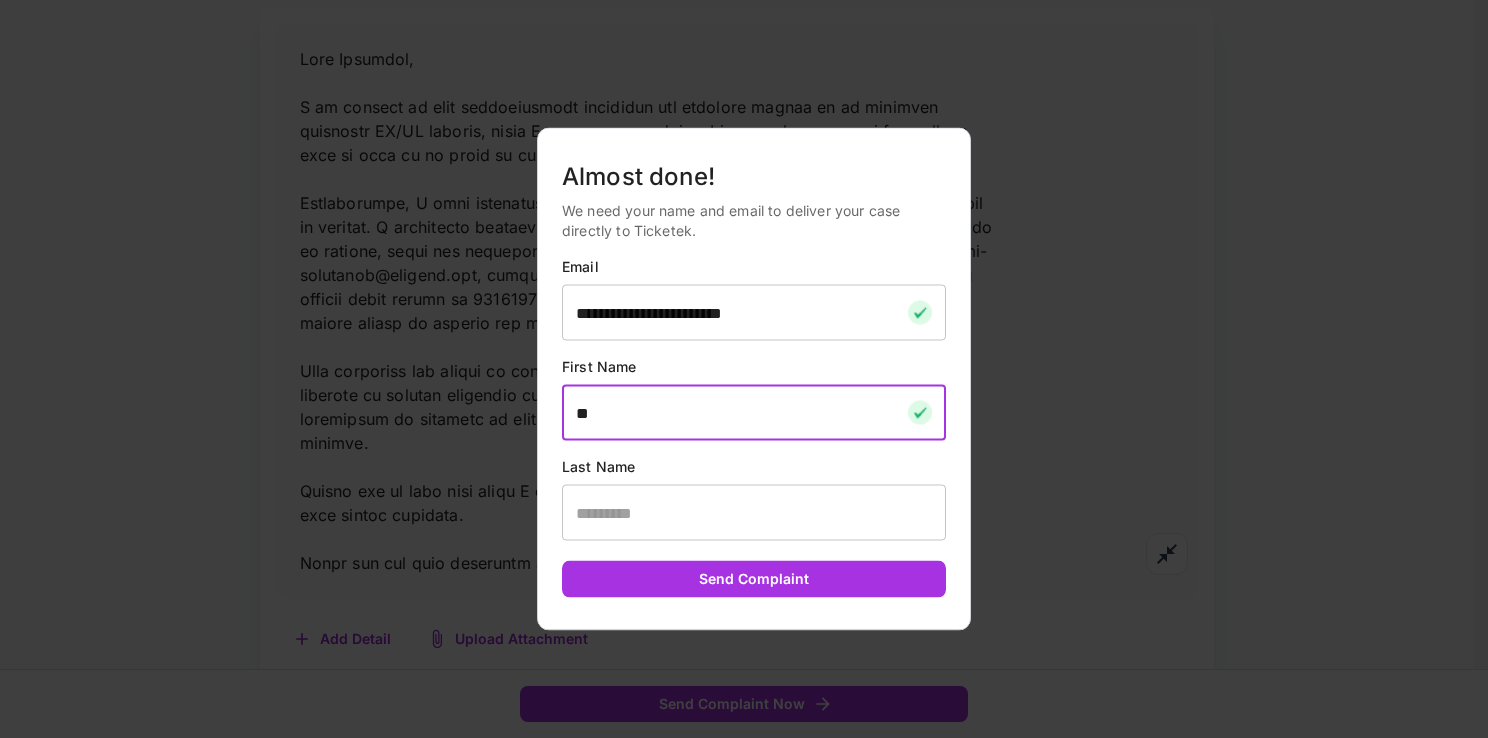 type on "*" 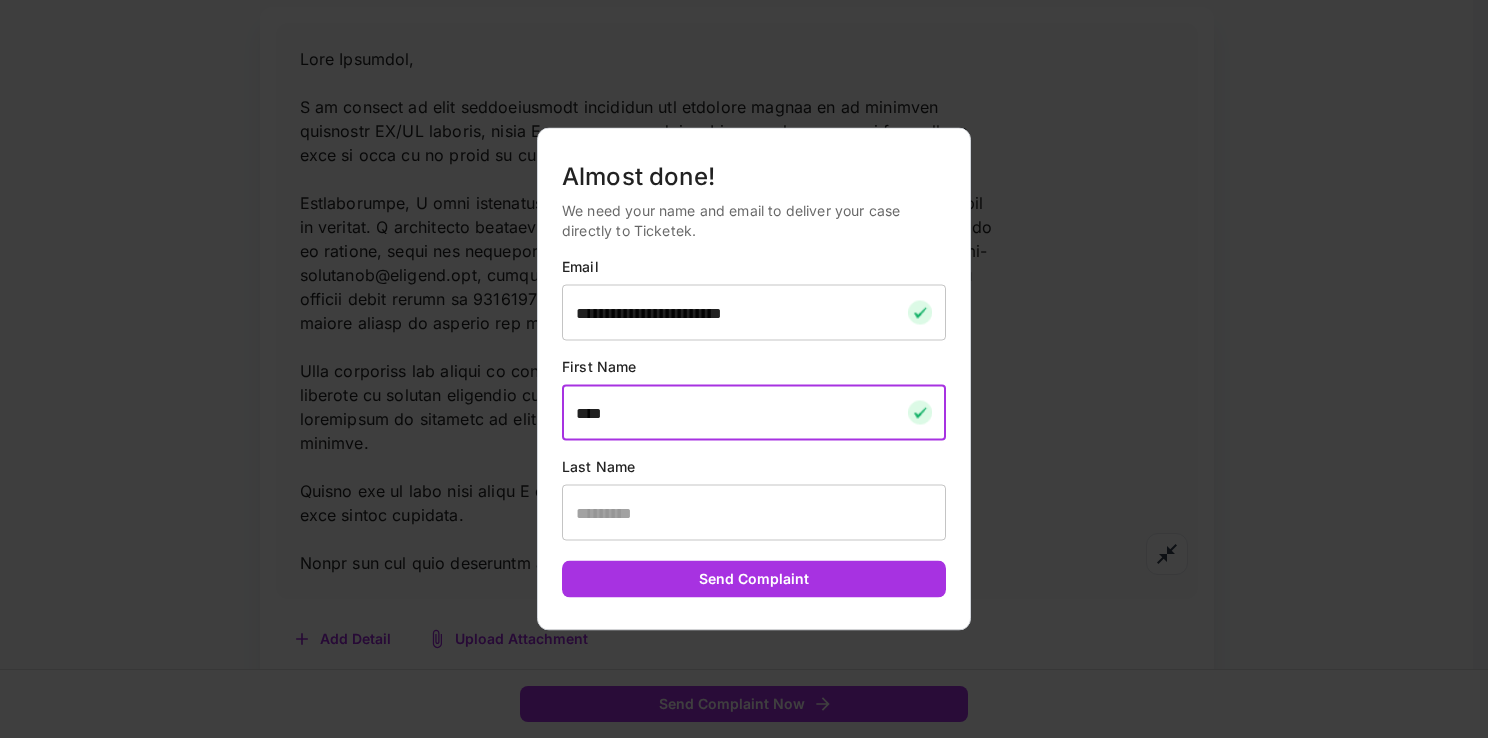 type on "****" 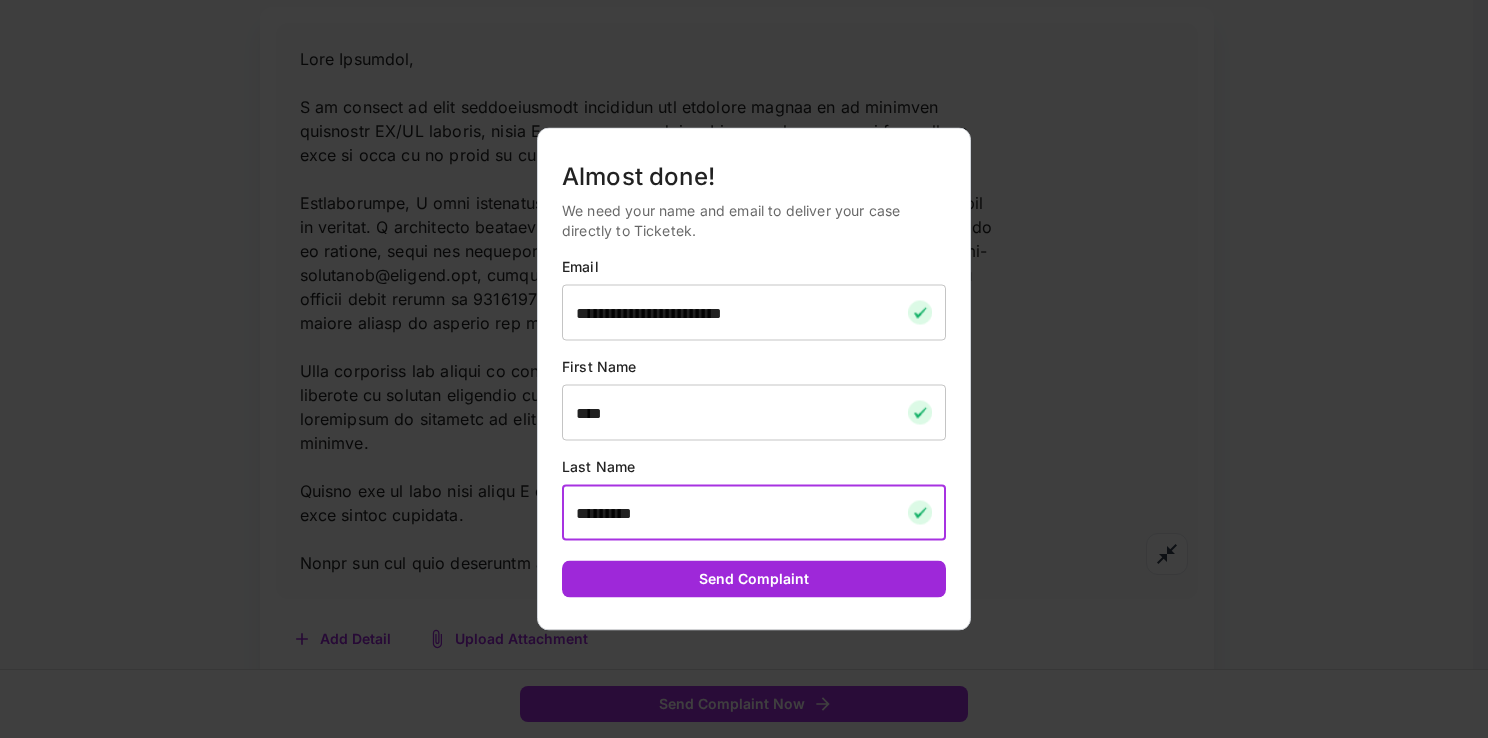 type on "*********" 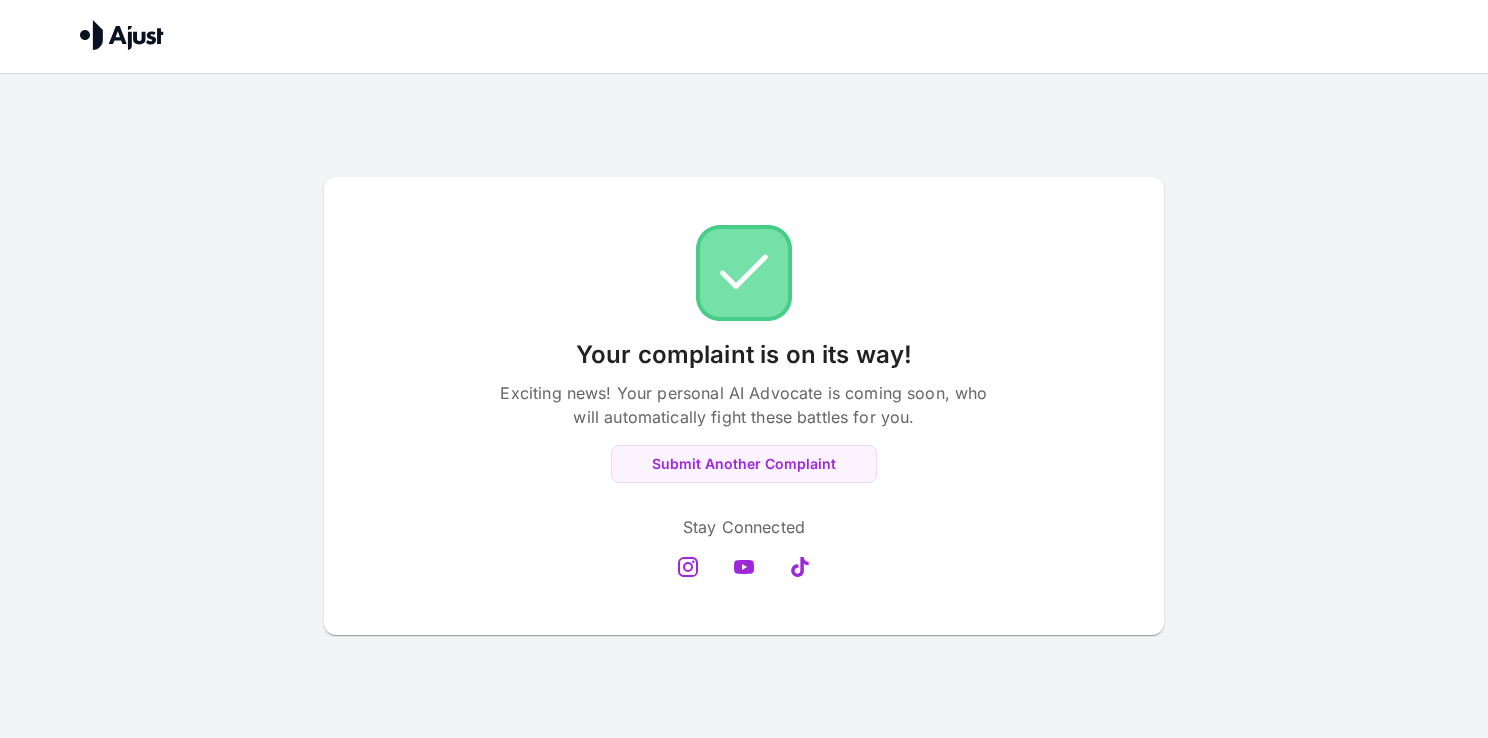 scroll, scrollTop: 0, scrollLeft: 0, axis: both 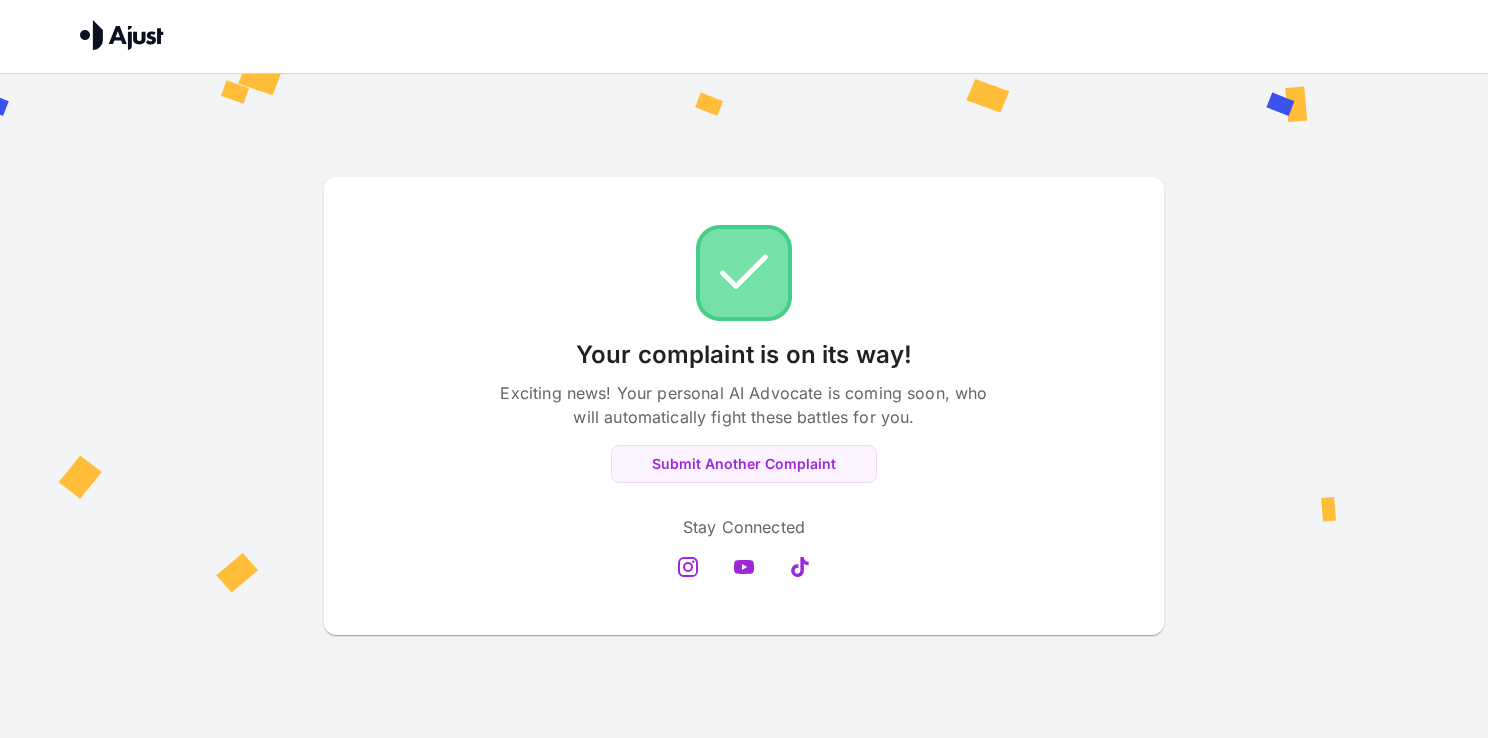 click on "Your complaint is on its way! Exciting news! Your personal AI Advocate is coming soon, who will automatically fight these battles for you. Submit Another Complaint Stay Connected" at bounding box center [744, 406] 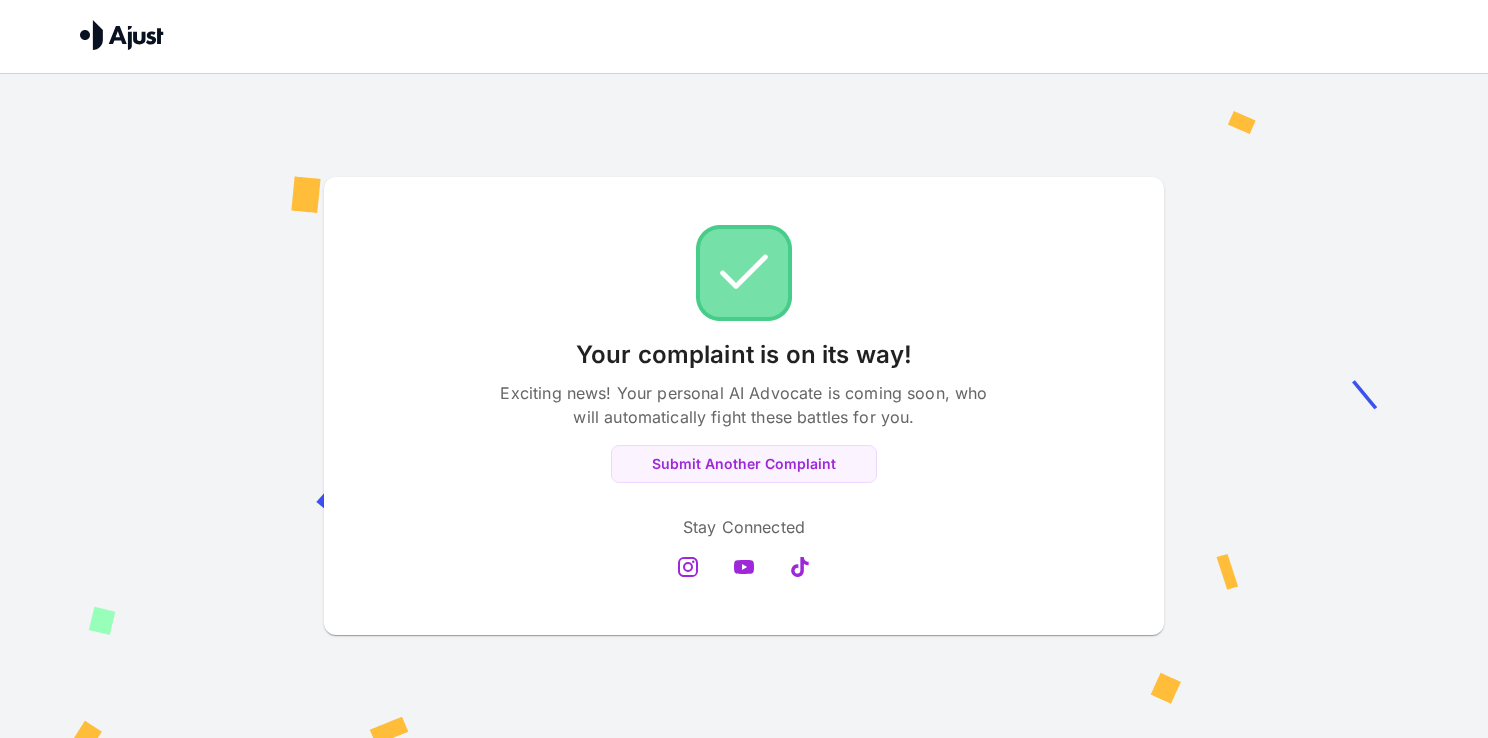 scroll, scrollTop: 0, scrollLeft: 0, axis: both 